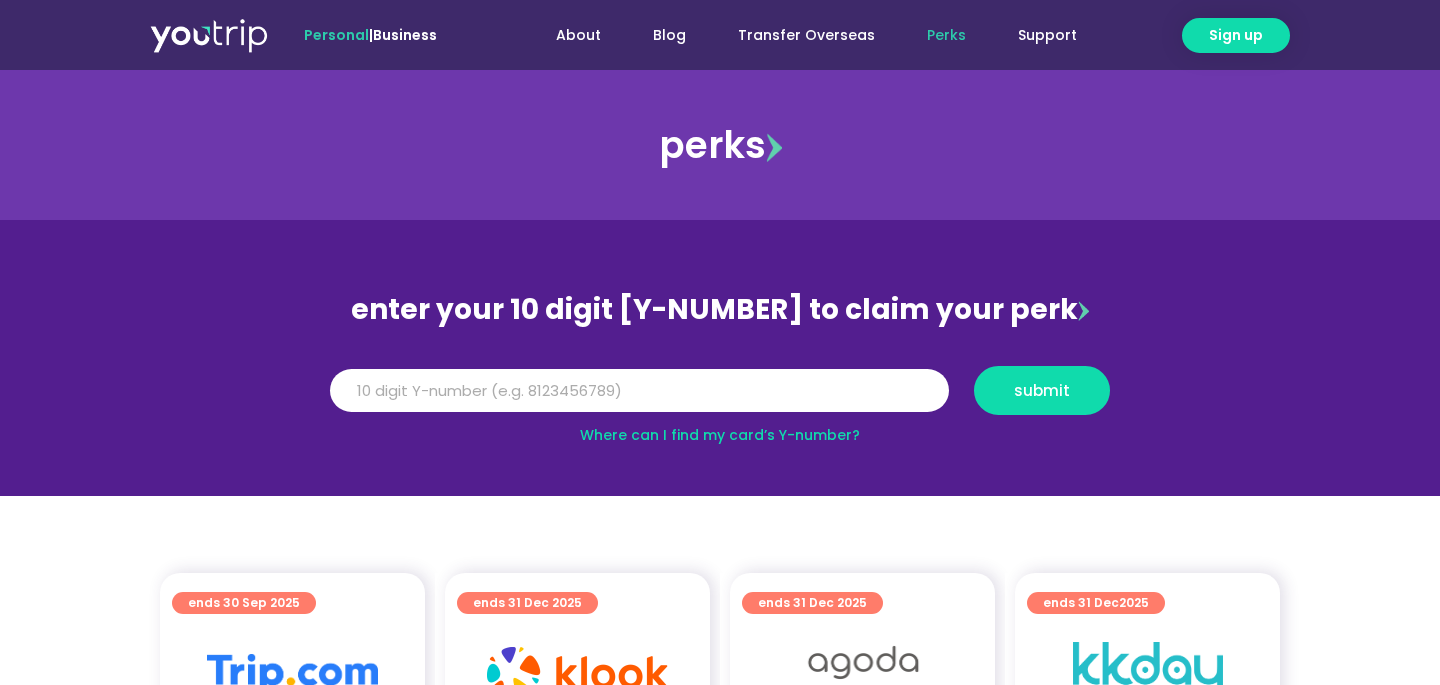 scroll, scrollTop: 0, scrollLeft: 0, axis: both 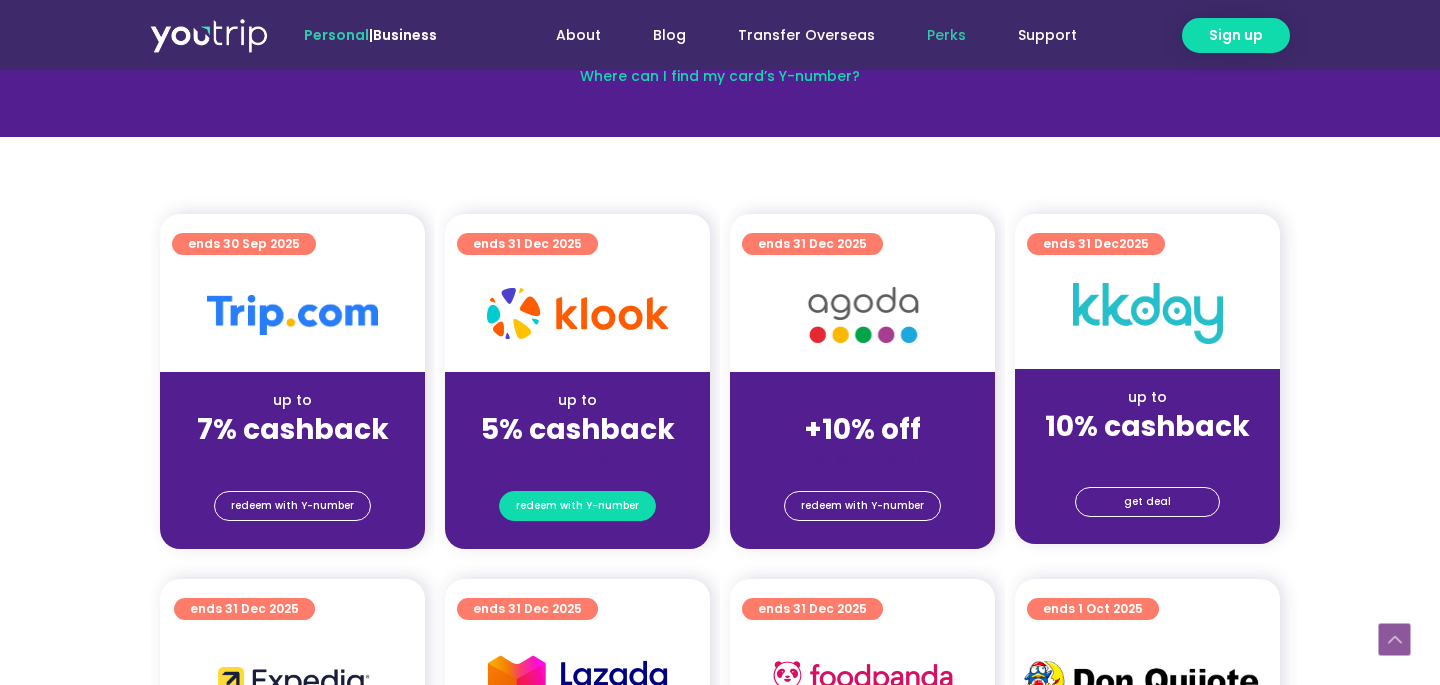click on "redeem with Y-number" at bounding box center (577, 506) 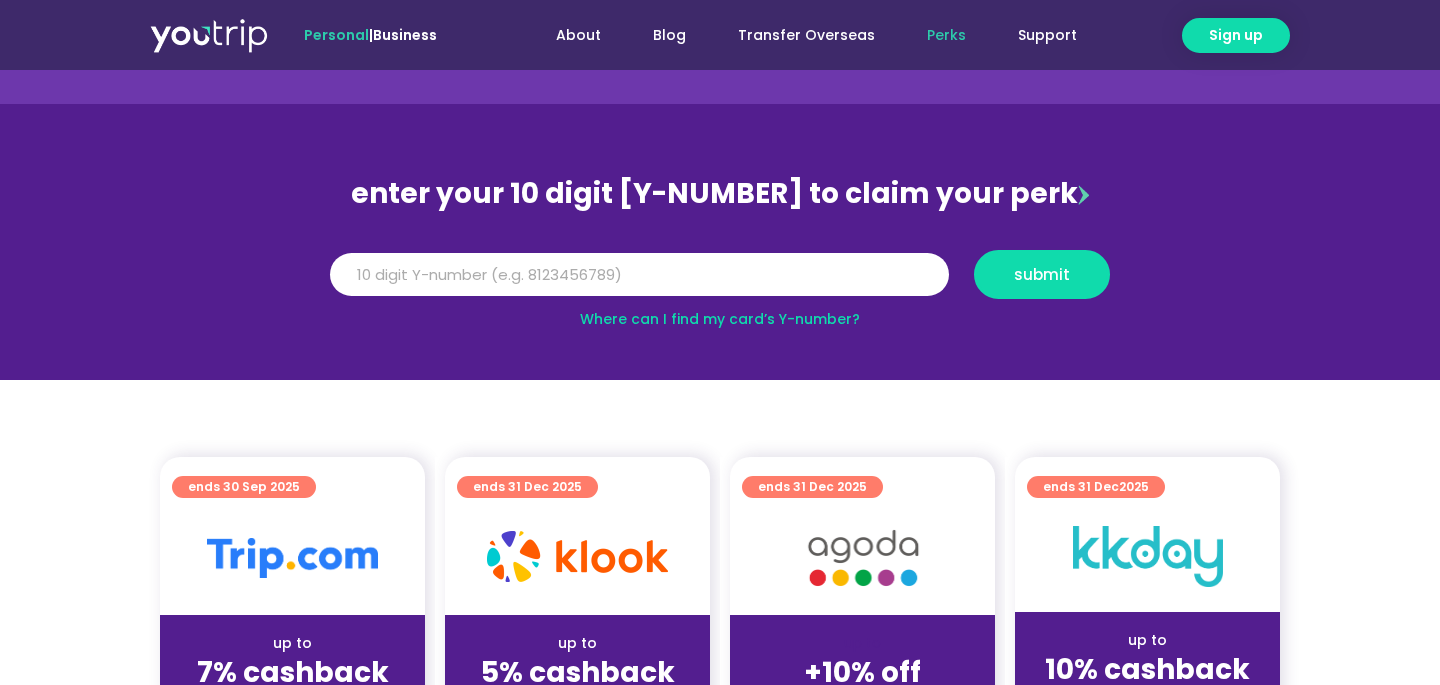 scroll, scrollTop: 115, scrollLeft: 0, axis: vertical 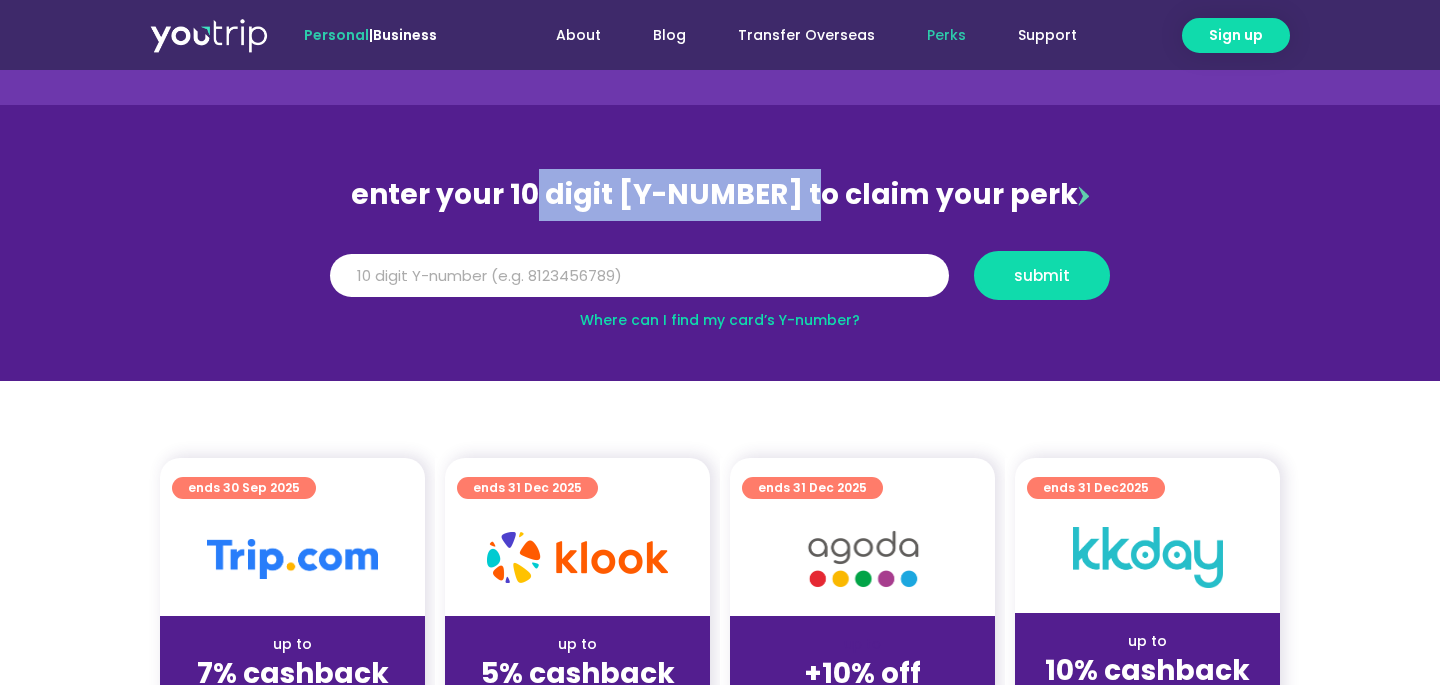 drag, startPoint x: 549, startPoint y: 196, endPoint x: 828, endPoint y: 208, distance: 279.25793 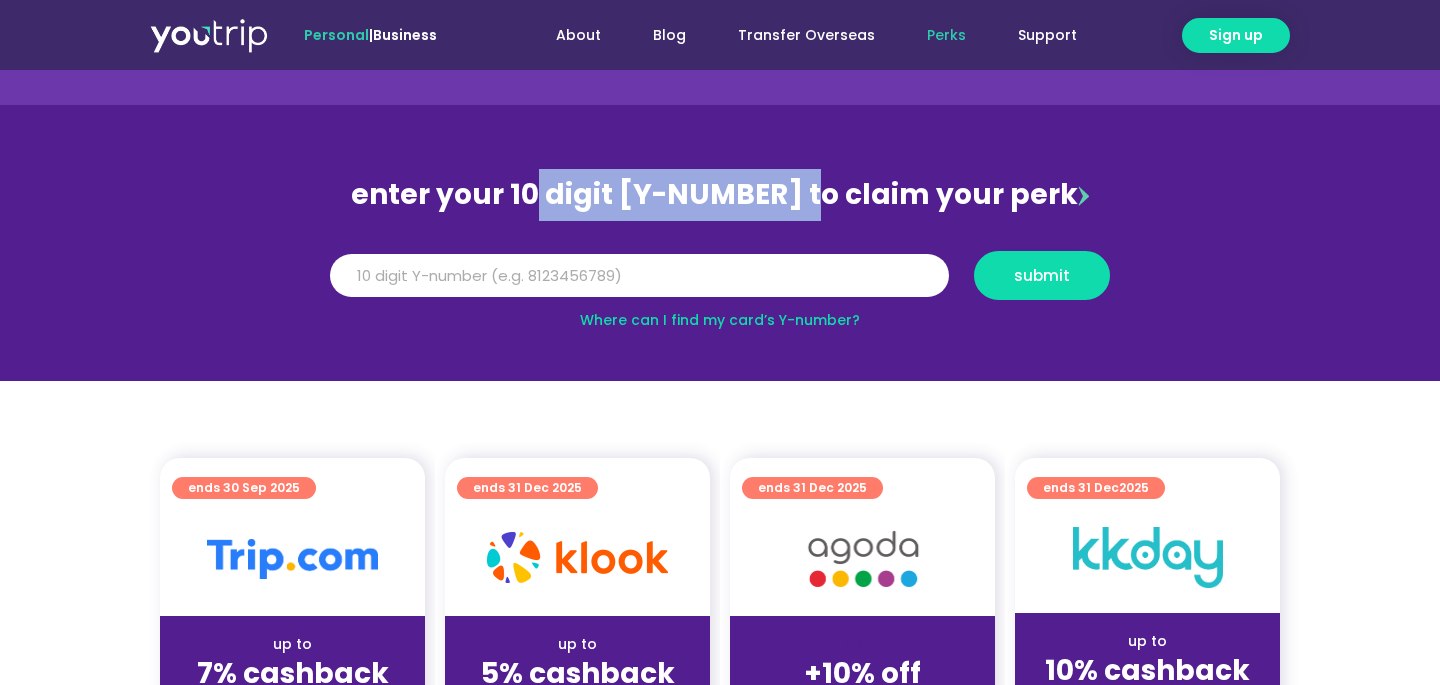 click on "enter your 10 digit Y-number to claim your perk" at bounding box center (720, 195) 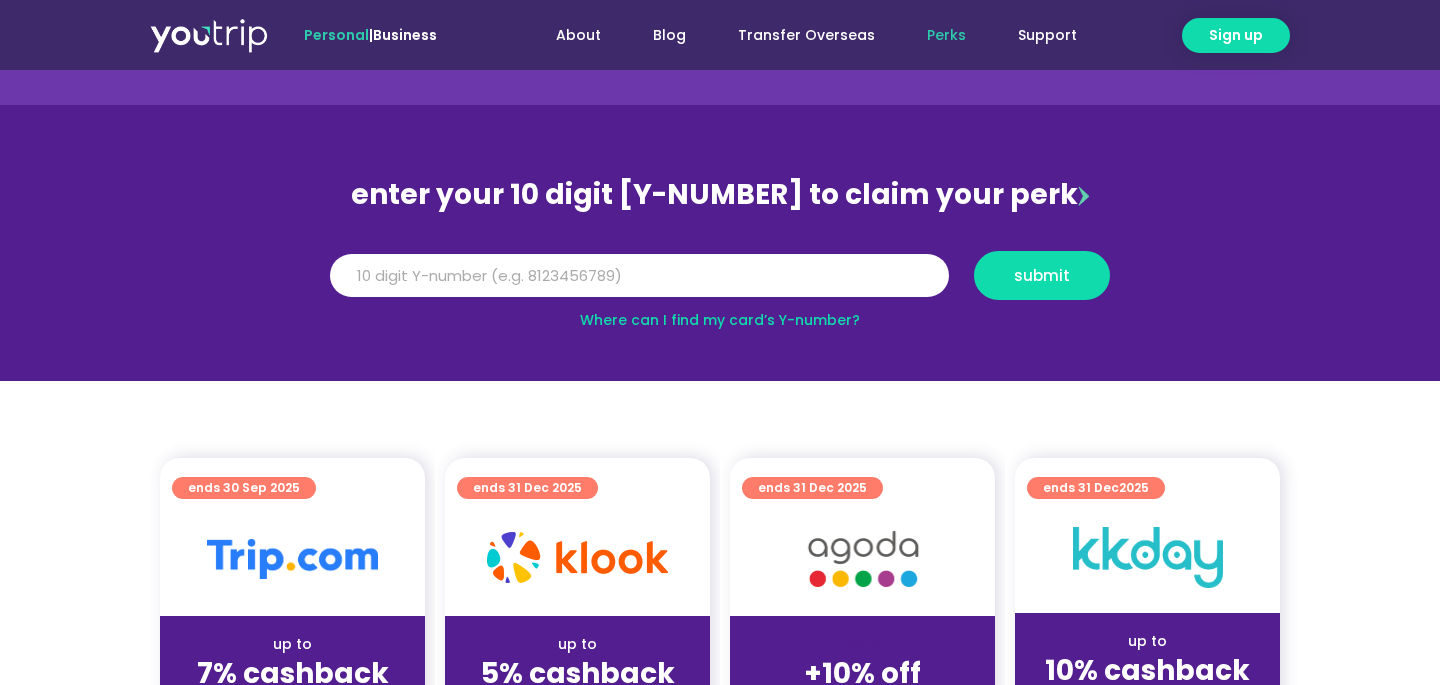 click on "Where can I find my card’s Y-number?" at bounding box center [720, 320] 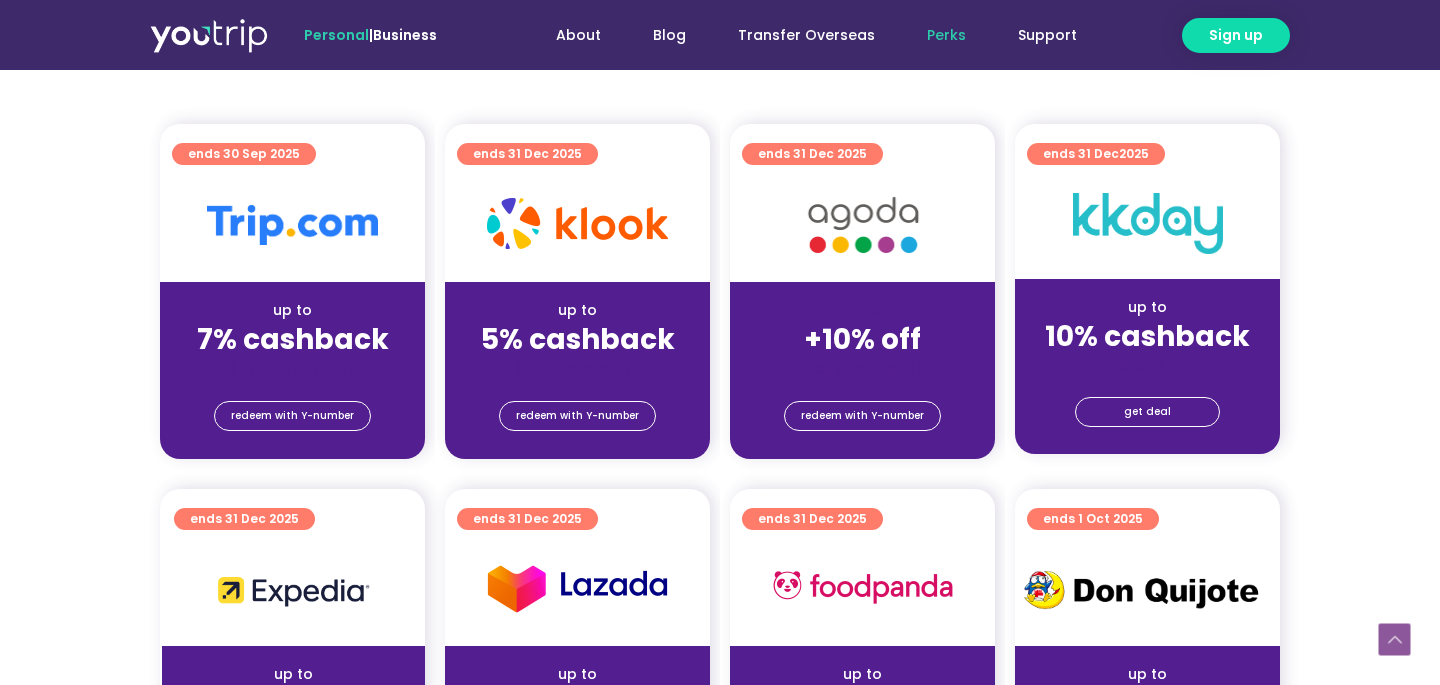 scroll, scrollTop: 468, scrollLeft: 0, axis: vertical 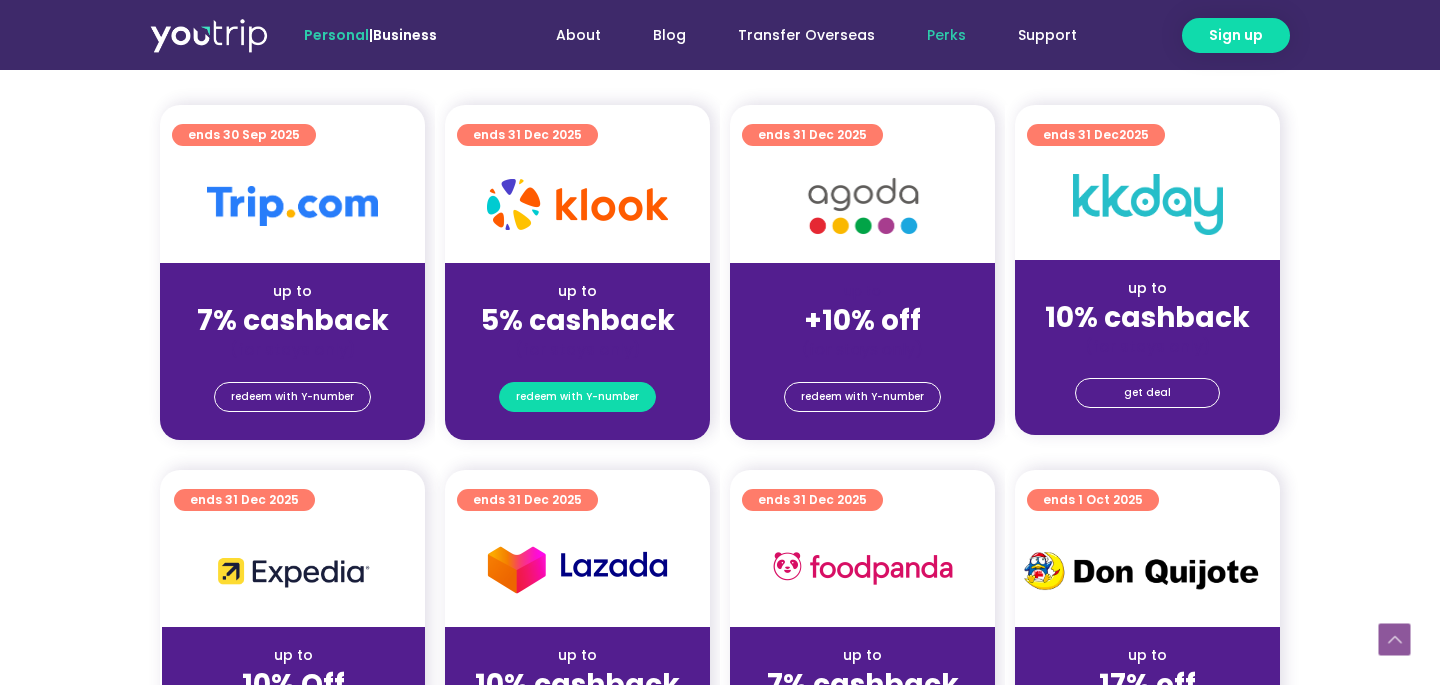 click on "redeem with Y-number" at bounding box center (577, 397) 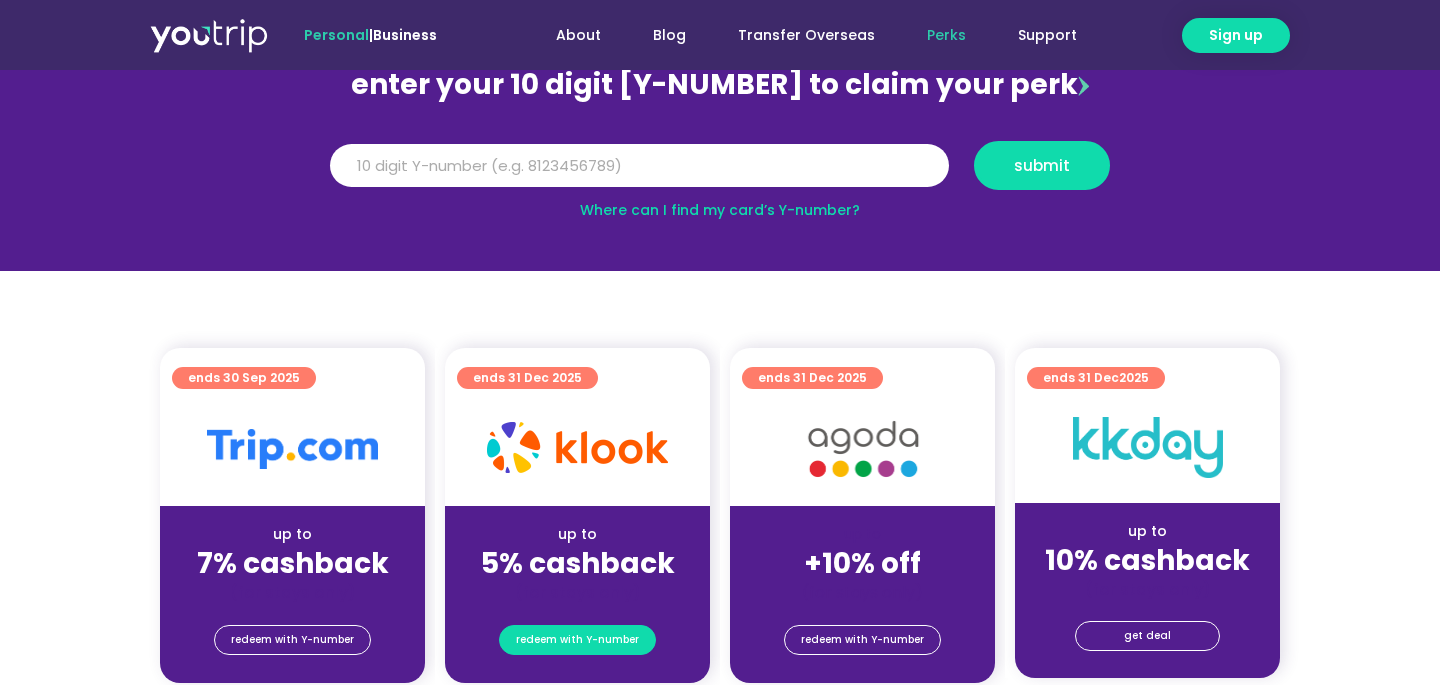 scroll, scrollTop: 220, scrollLeft: 0, axis: vertical 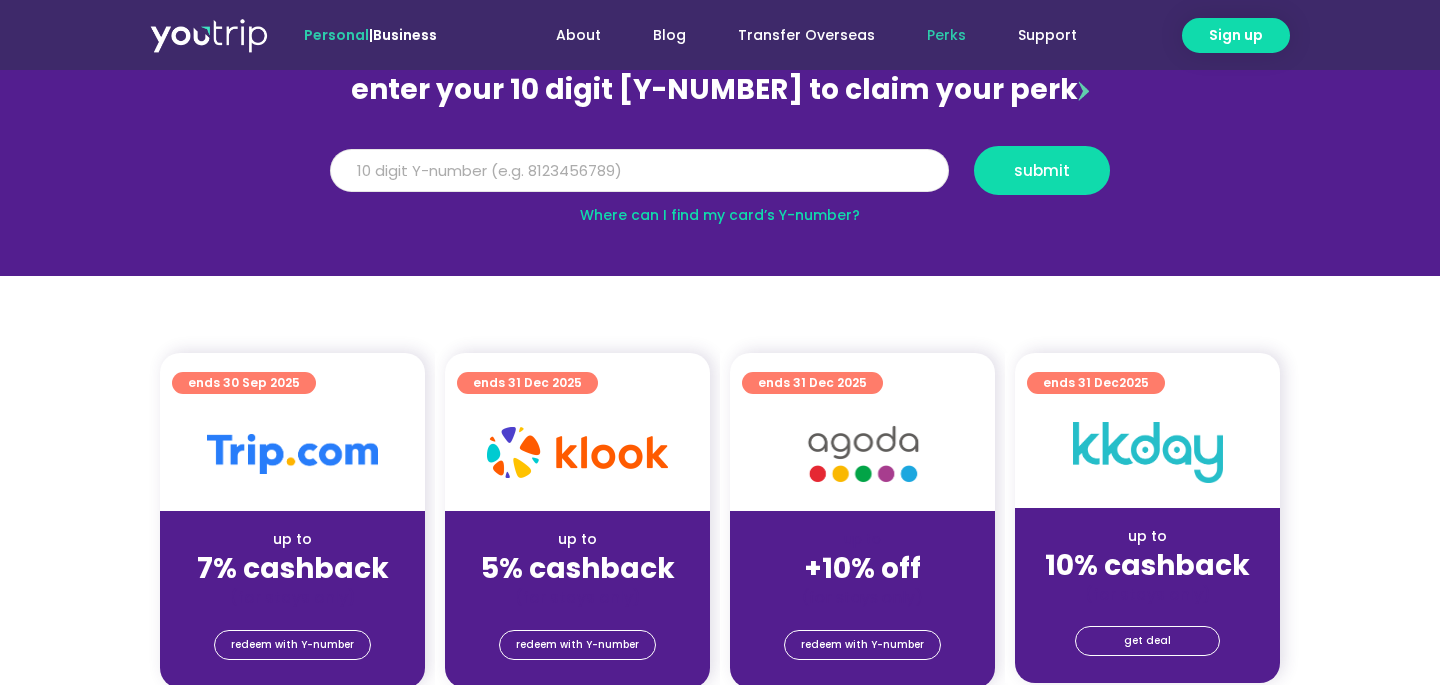 click on "Y Number" at bounding box center (639, 171) 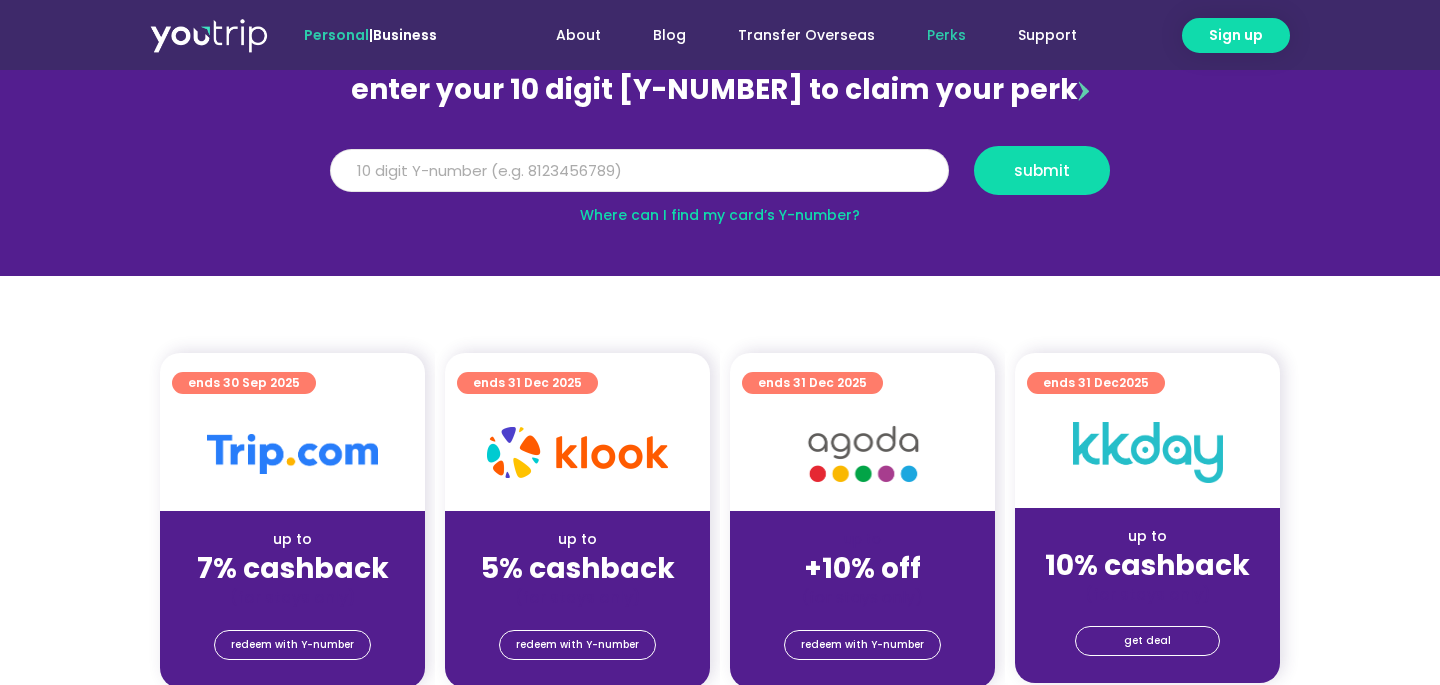 type on "8153612047" 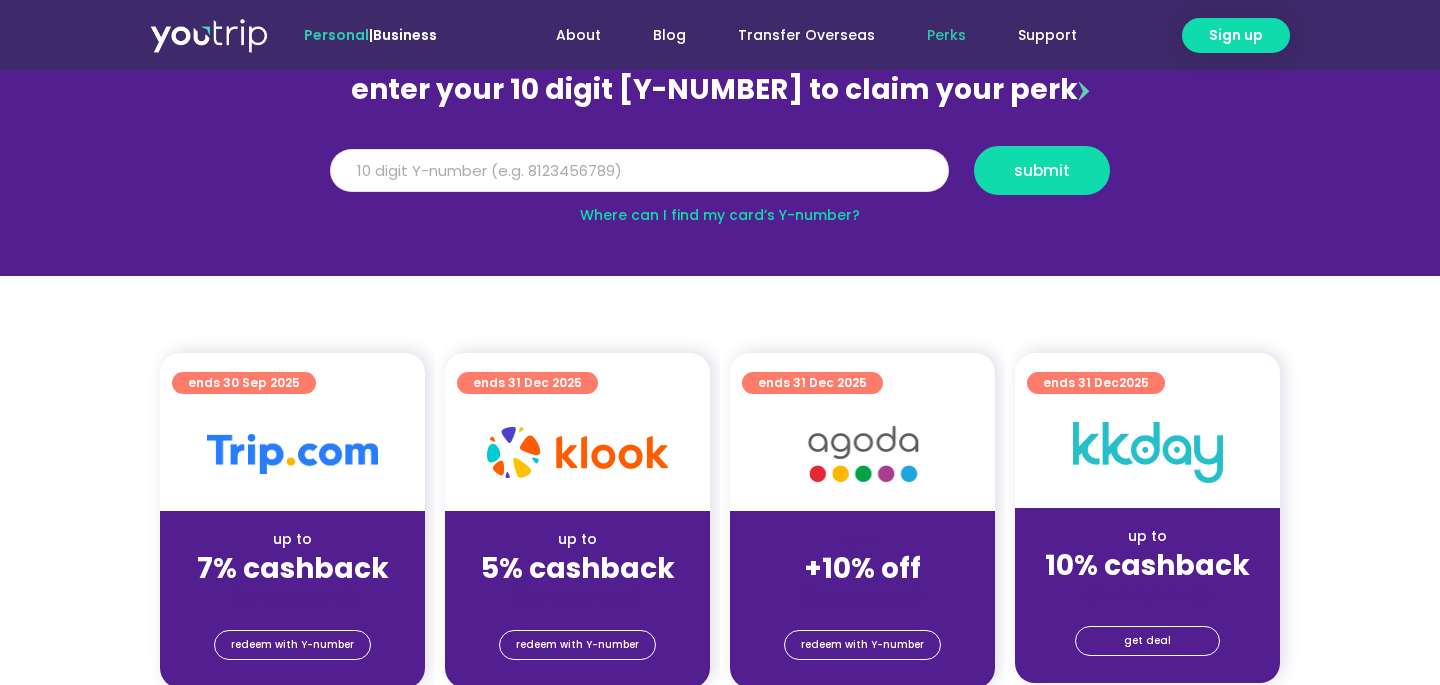 click on "submit" at bounding box center [1042, 170] 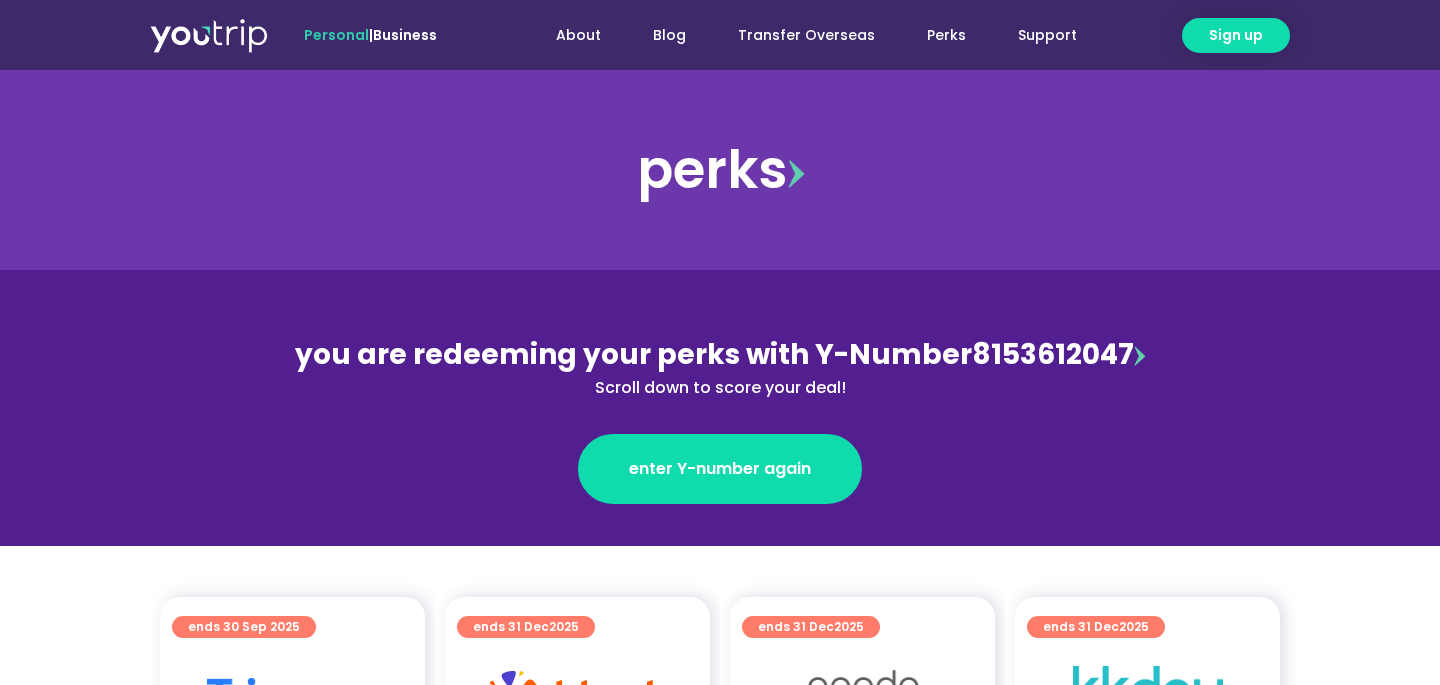 scroll, scrollTop: 0, scrollLeft: 0, axis: both 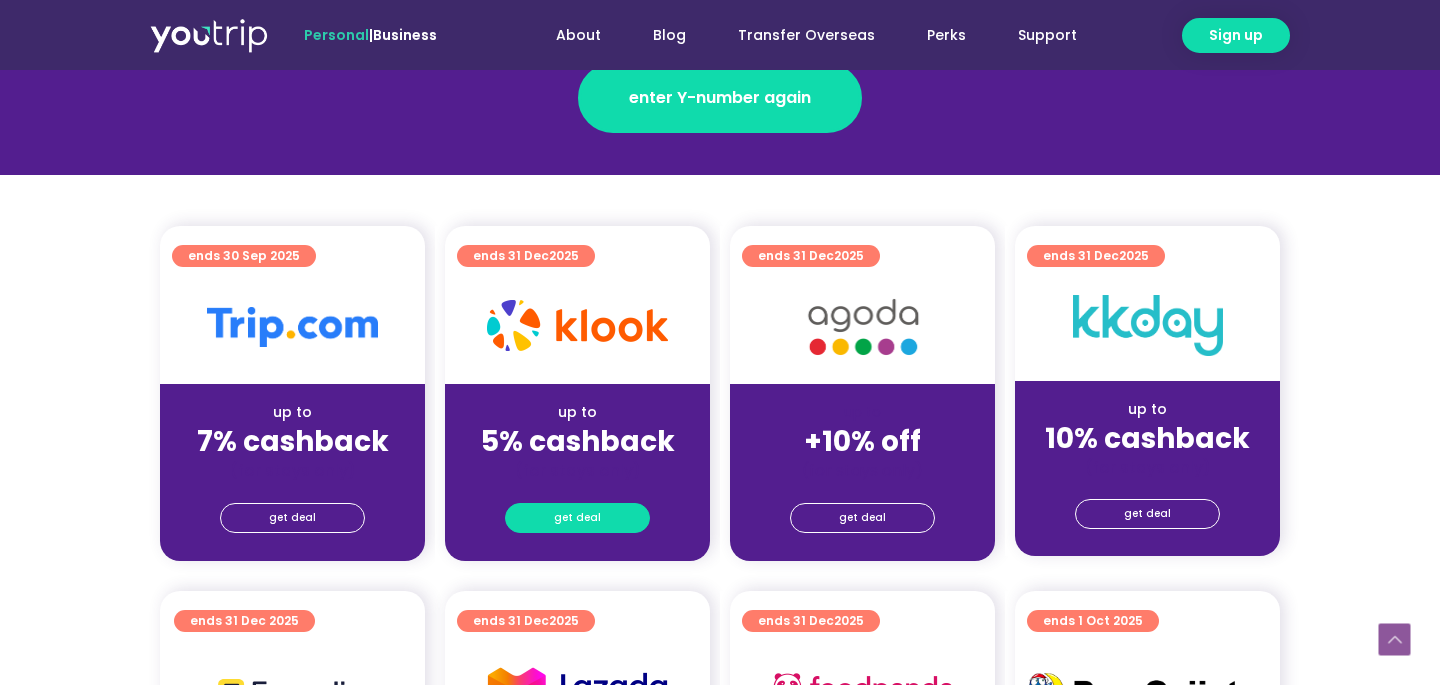 click on "get deal" at bounding box center [577, 518] 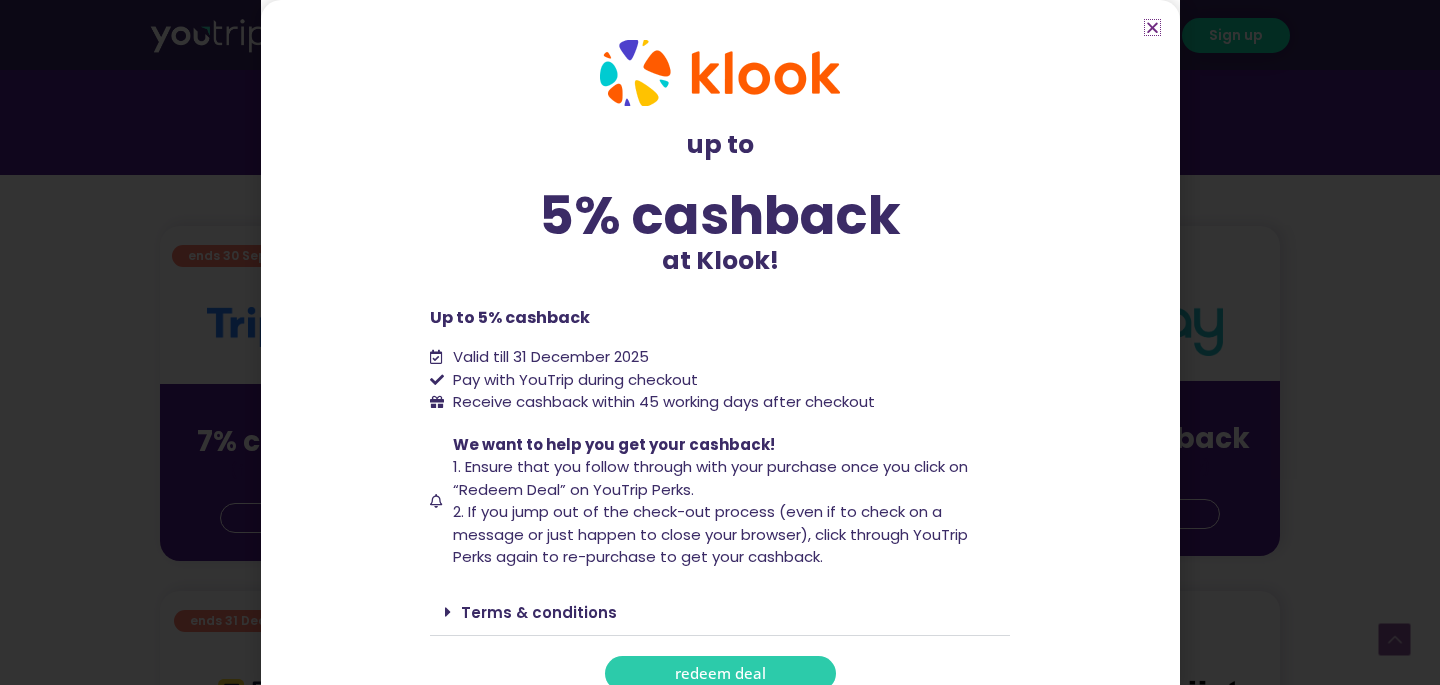 scroll, scrollTop: 46, scrollLeft: 0, axis: vertical 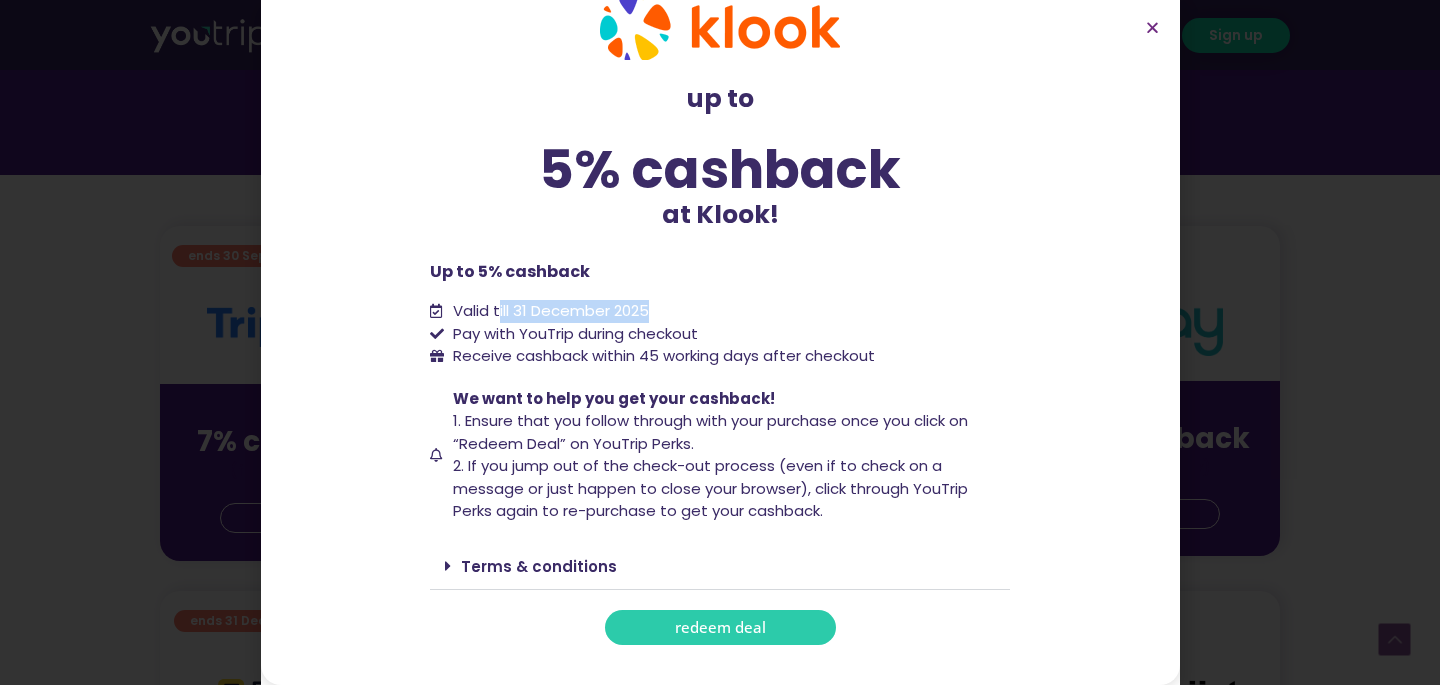 drag, startPoint x: 497, startPoint y: 315, endPoint x: 649, endPoint y: 318, distance: 152.0296 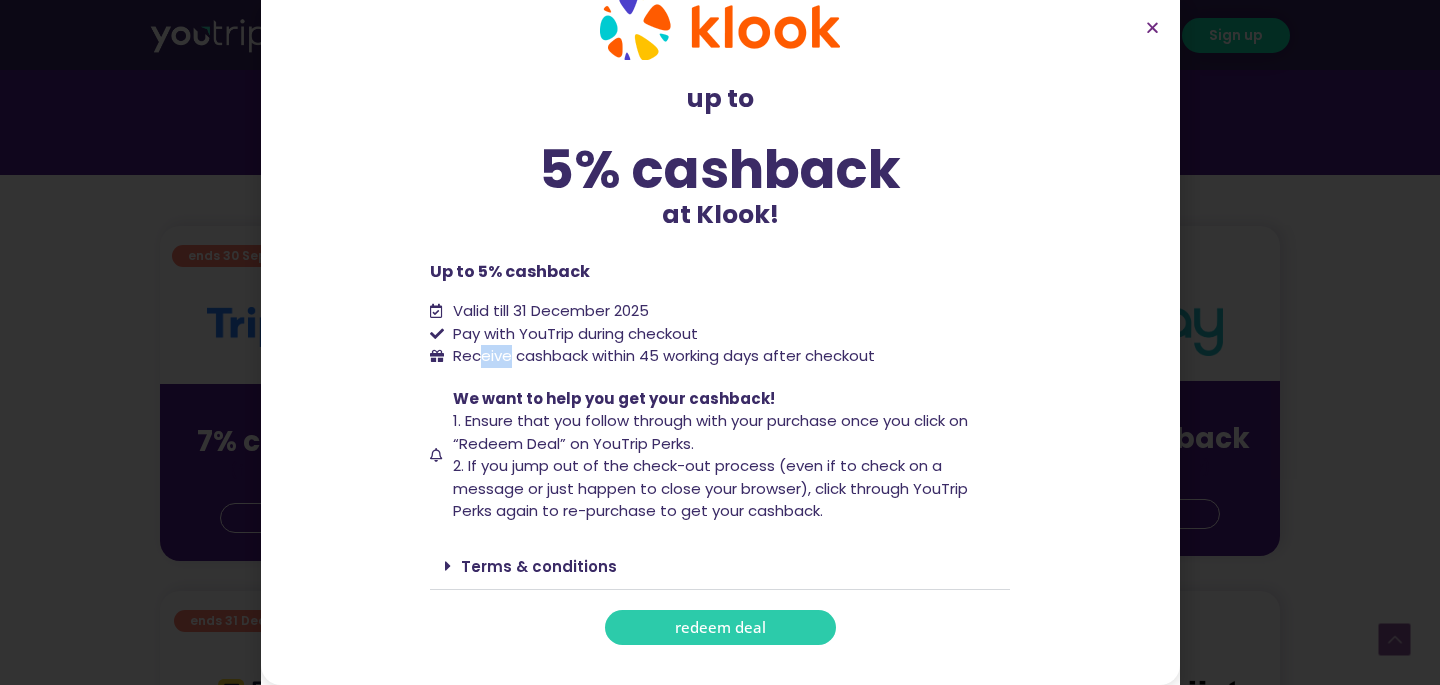 drag, startPoint x: 483, startPoint y: 362, endPoint x: 509, endPoint y: 364, distance: 26.076809 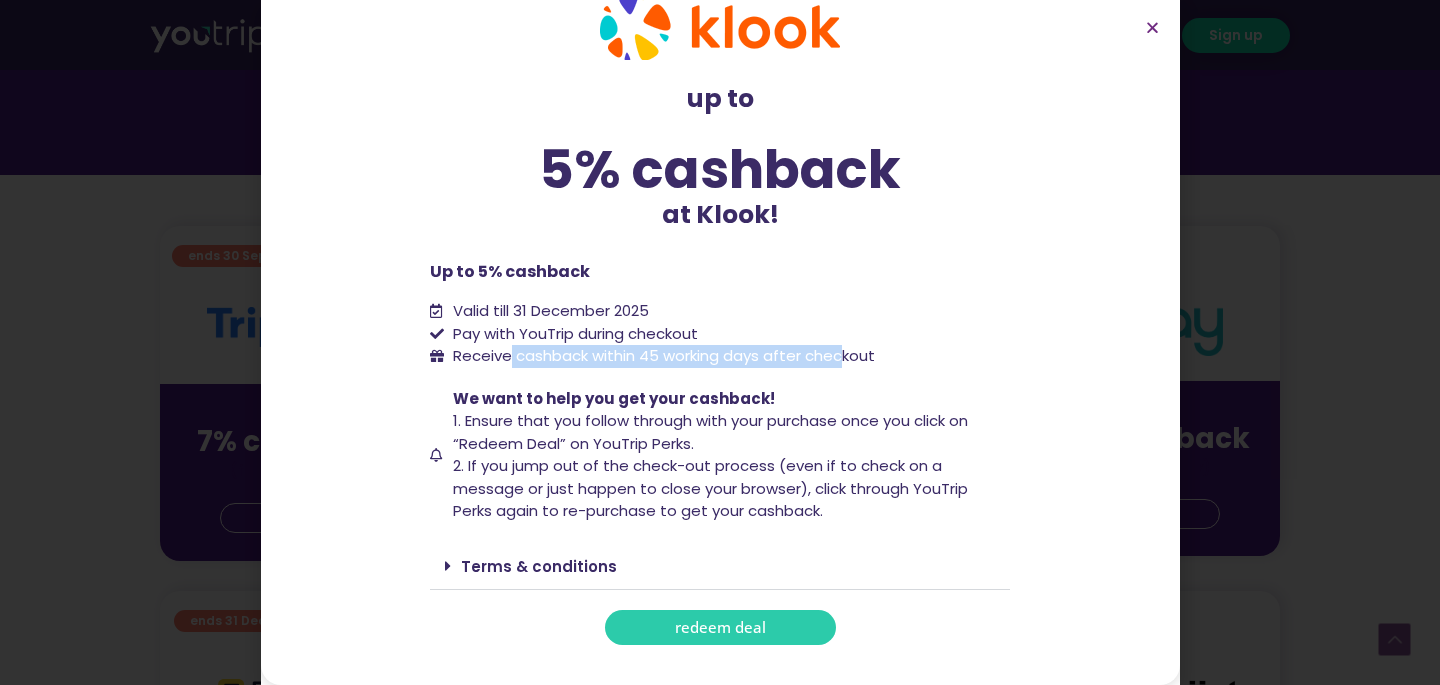 drag, startPoint x: 507, startPoint y: 360, endPoint x: 839, endPoint y: 349, distance: 332.1822 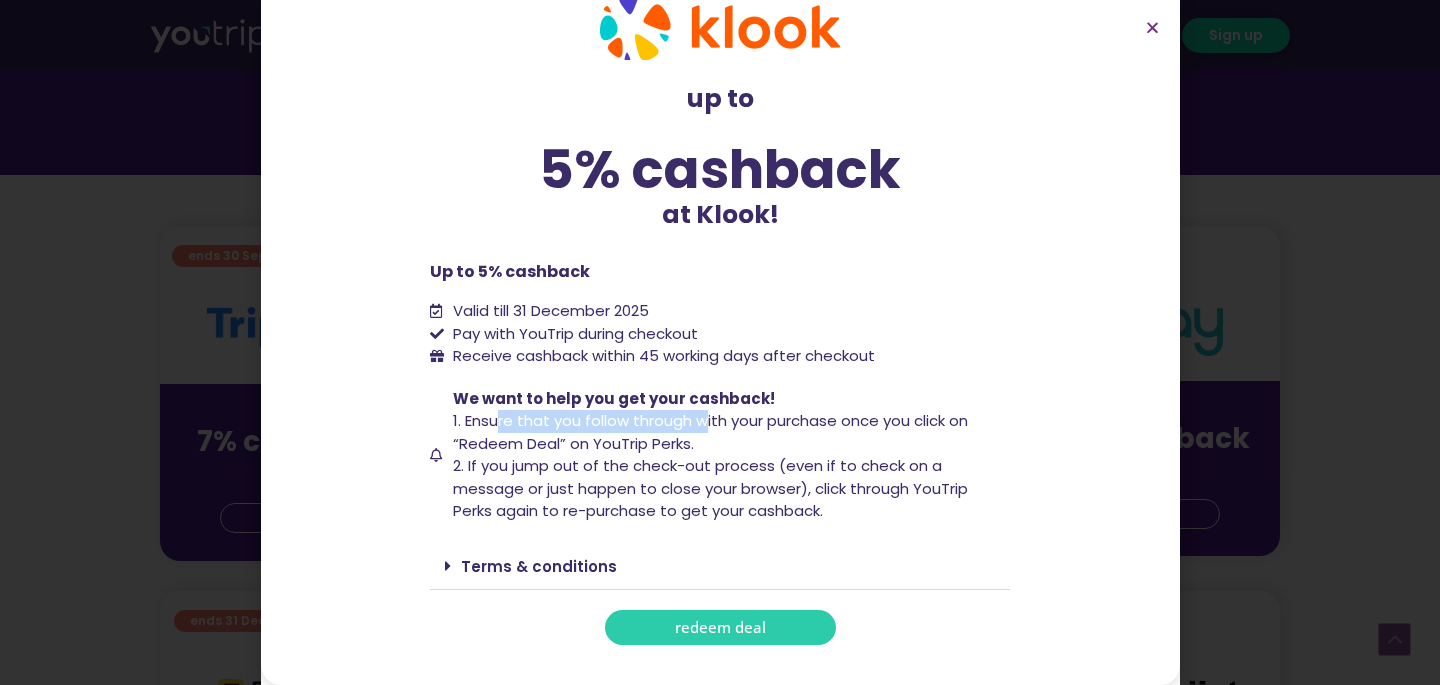 drag, startPoint x: 501, startPoint y: 423, endPoint x: 704, endPoint y: 424, distance: 203.00246 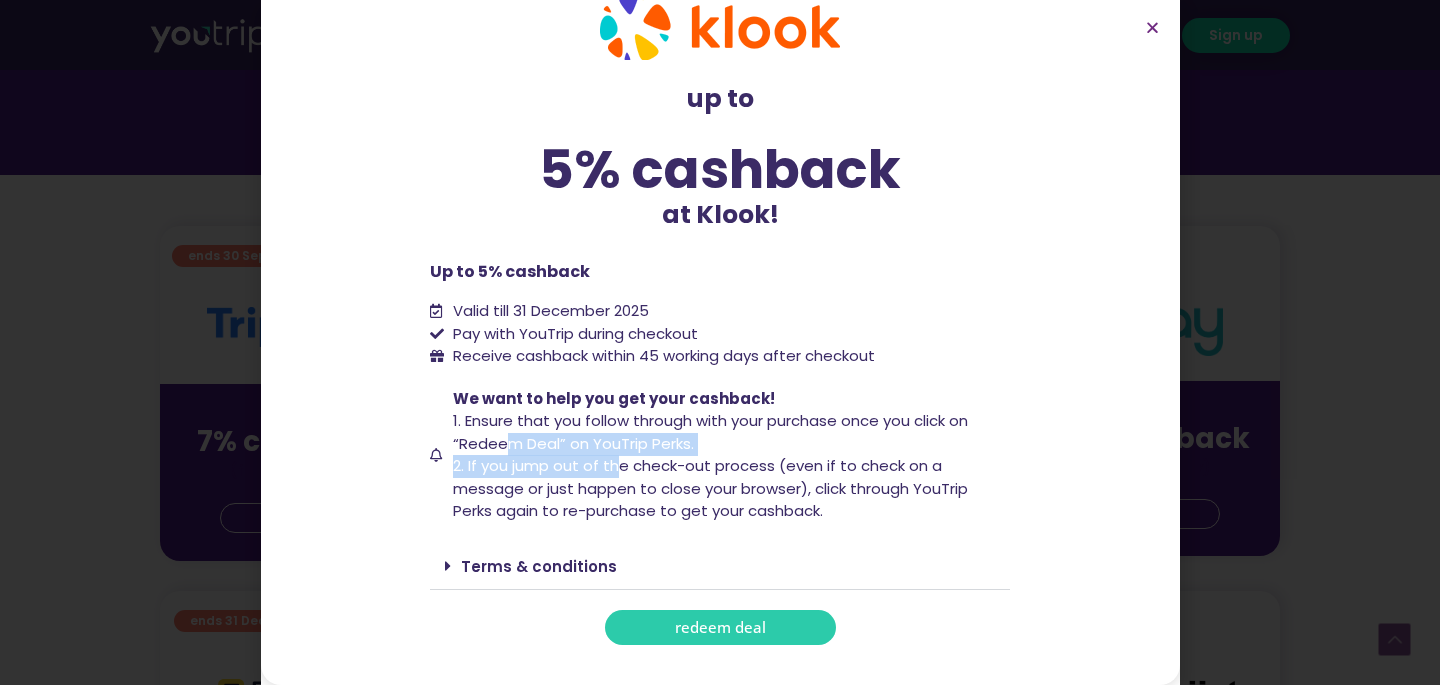 drag, startPoint x: 504, startPoint y: 447, endPoint x: 616, endPoint y: 455, distance: 112.28535 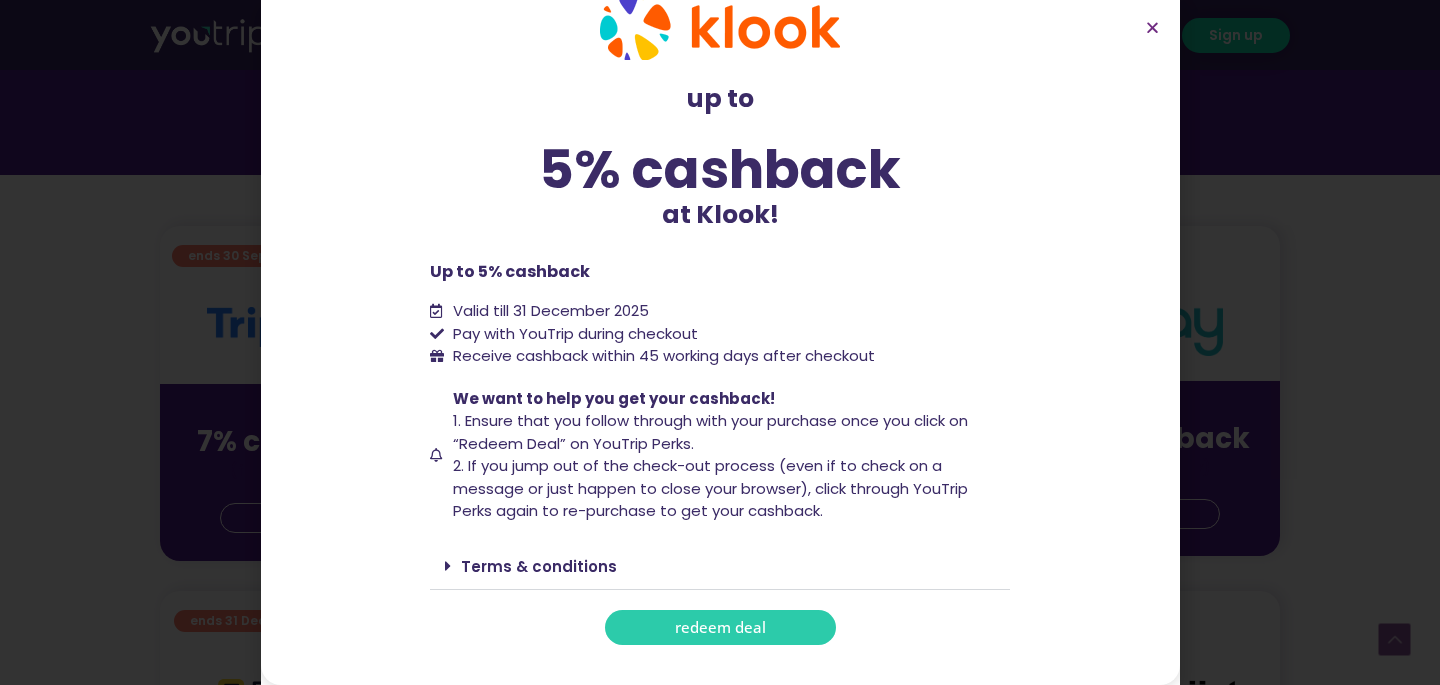 drag, startPoint x: 553, startPoint y: 469, endPoint x: 793, endPoint y: 471, distance: 240.00833 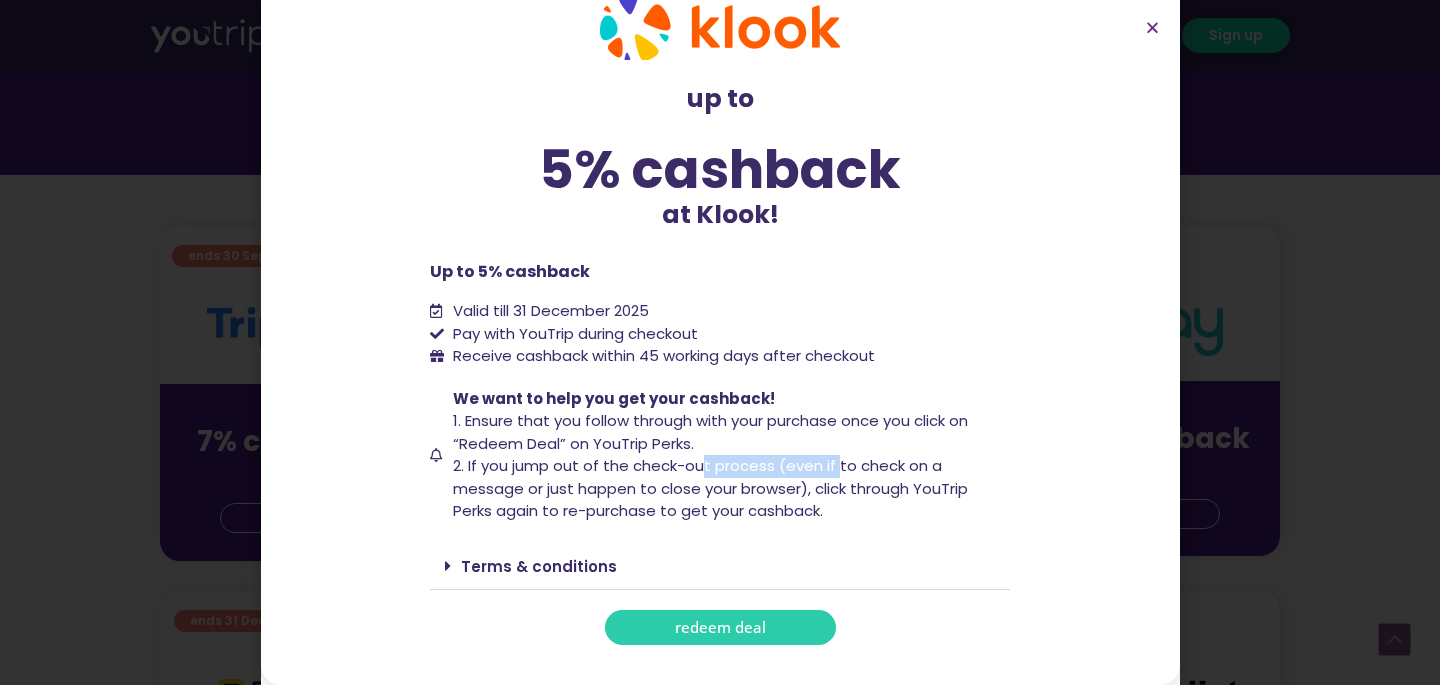 drag, startPoint x: 705, startPoint y: 473, endPoint x: 833, endPoint y: 473, distance: 128 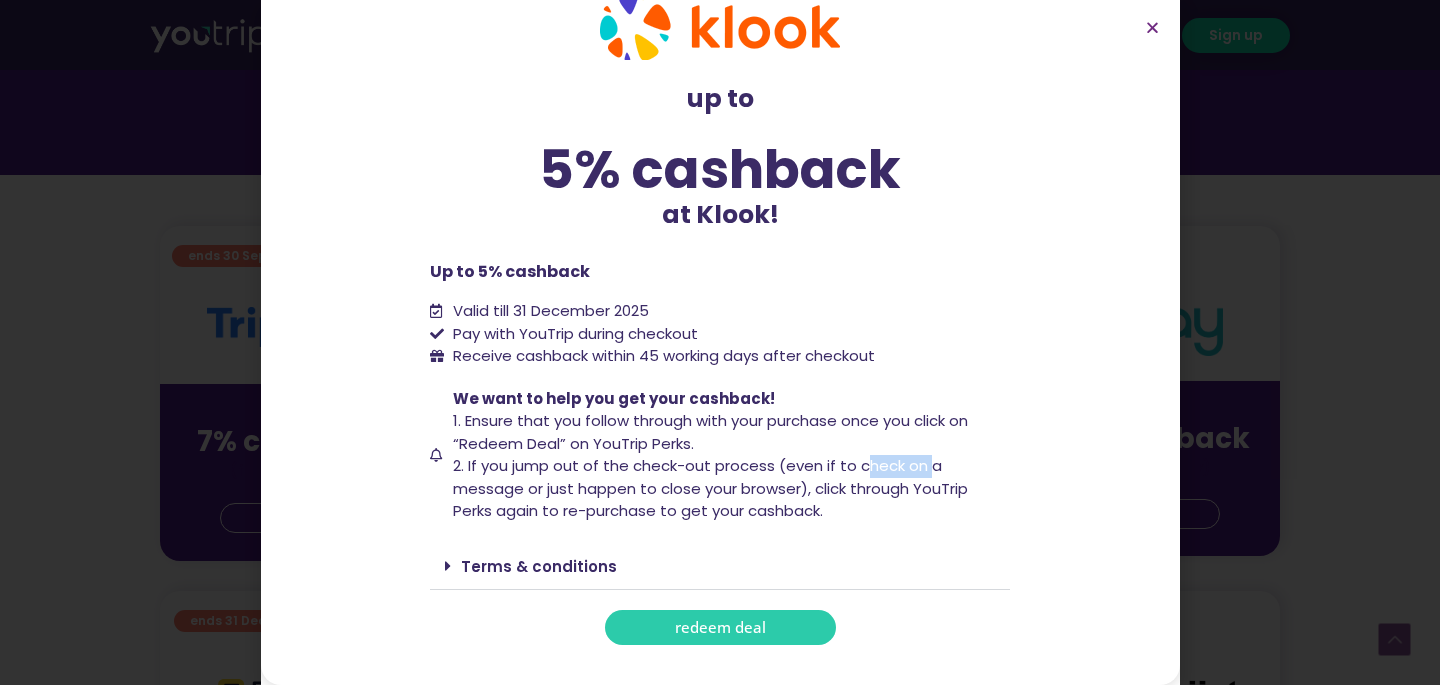drag, startPoint x: 862, startPoint y: 468, endPoint x: 913, endPoint y: 471, distance: 51.088158 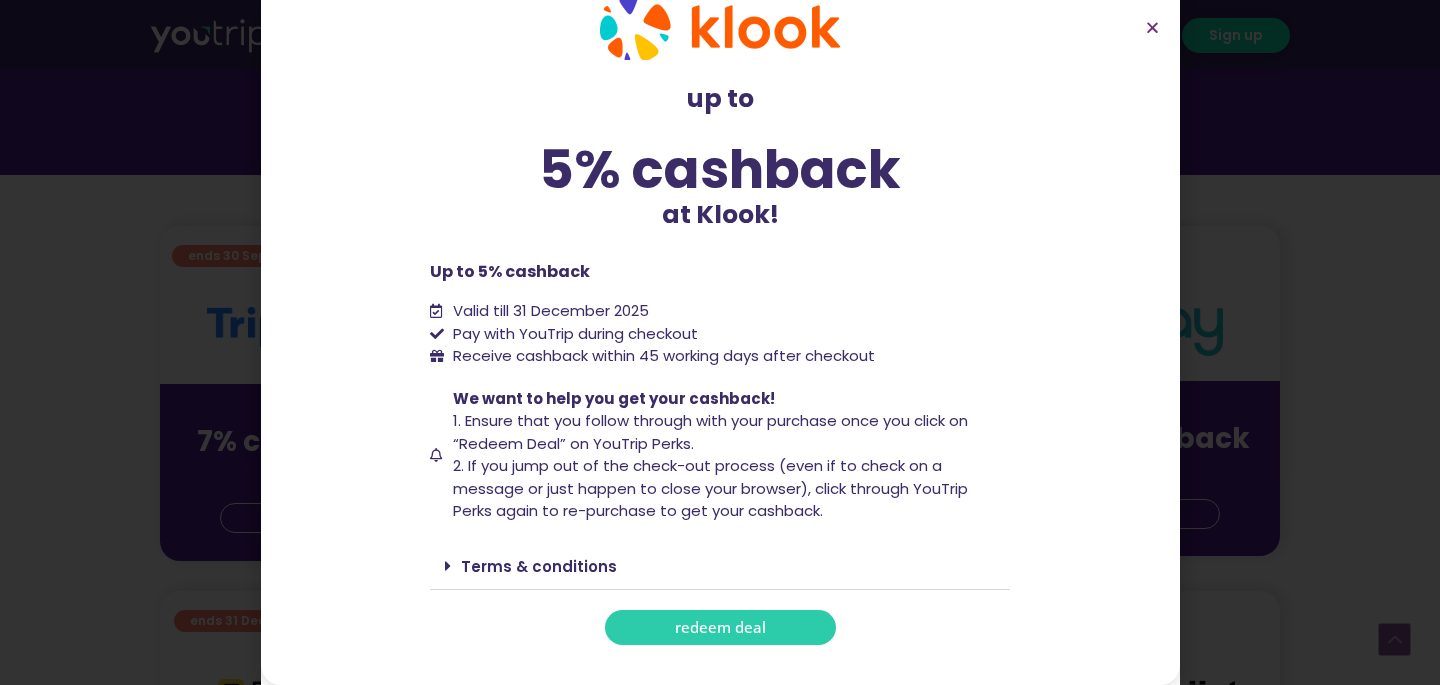 click on "2. If you jump out of the check-out process (even if to check on a message or just happen to close your browser), click through YouTrip Perks again to re-purchase to get your cashback." at bounding box center (710, 488) 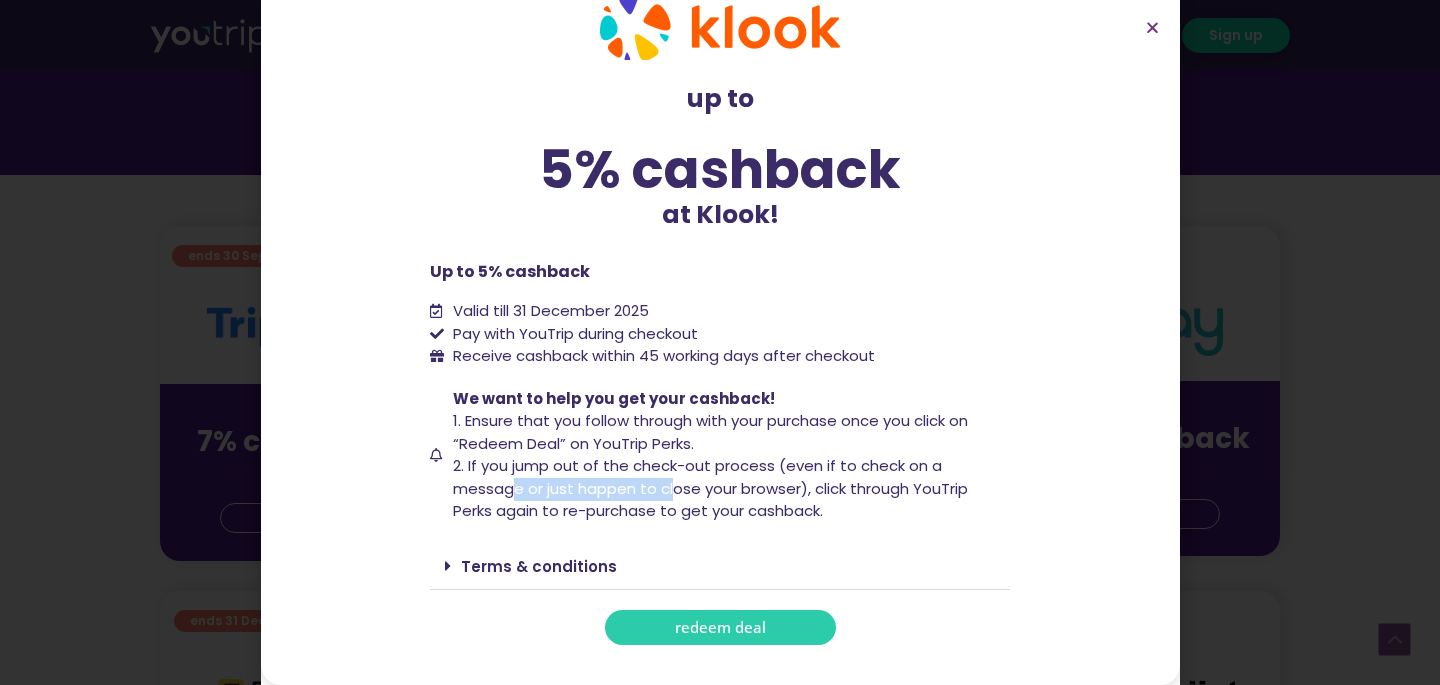 drag, startPoint x: 513, startPoint y: 493, endPoint x: 669, endPoint y: 491, distance: 156.01282 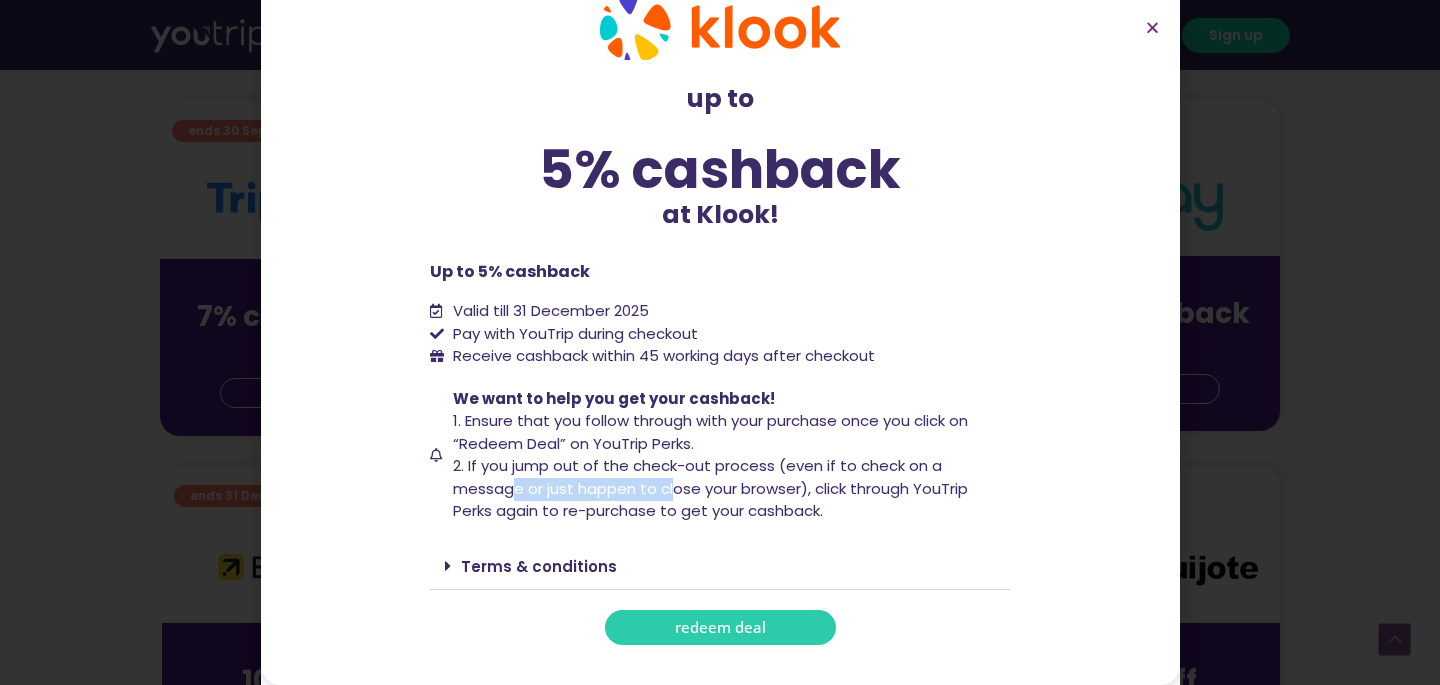 scroll, scrollTop: 506, scrollLeft: 0, axis: vertical 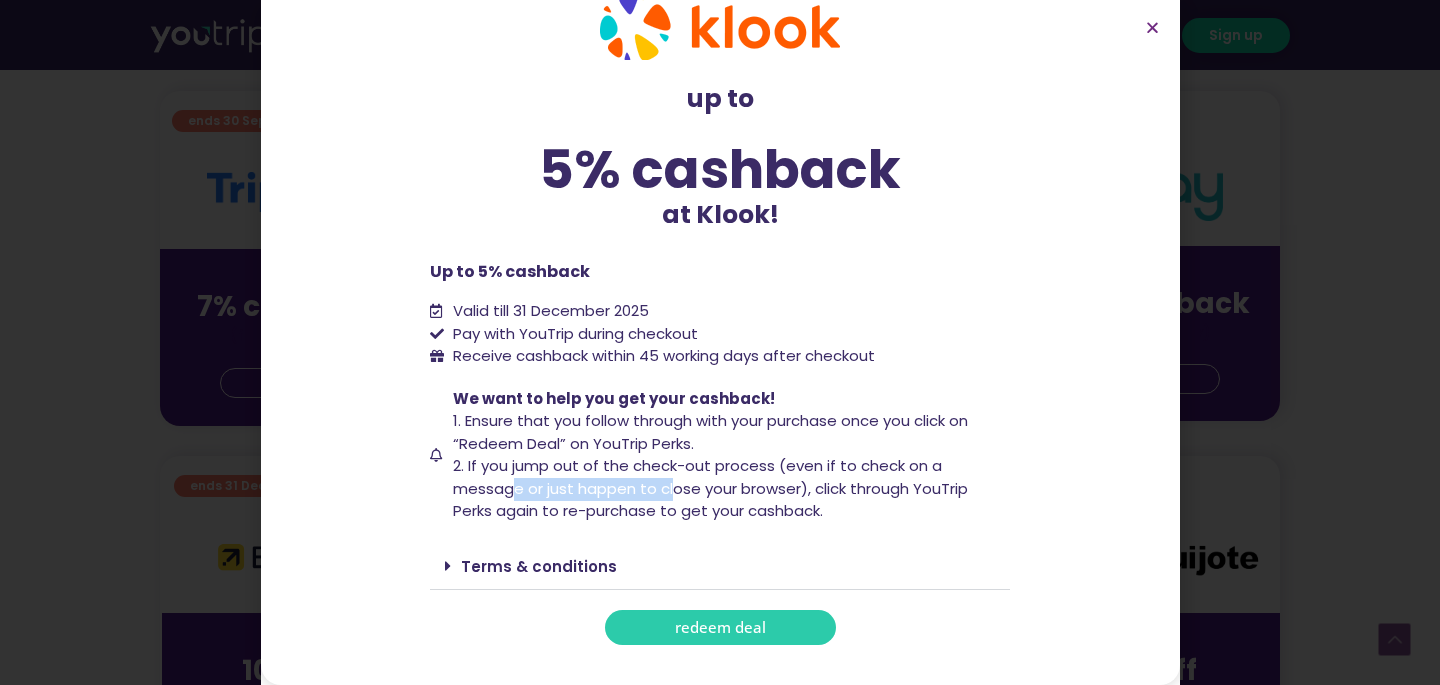 click on "redeem deal" at bounding box center (720, 627) 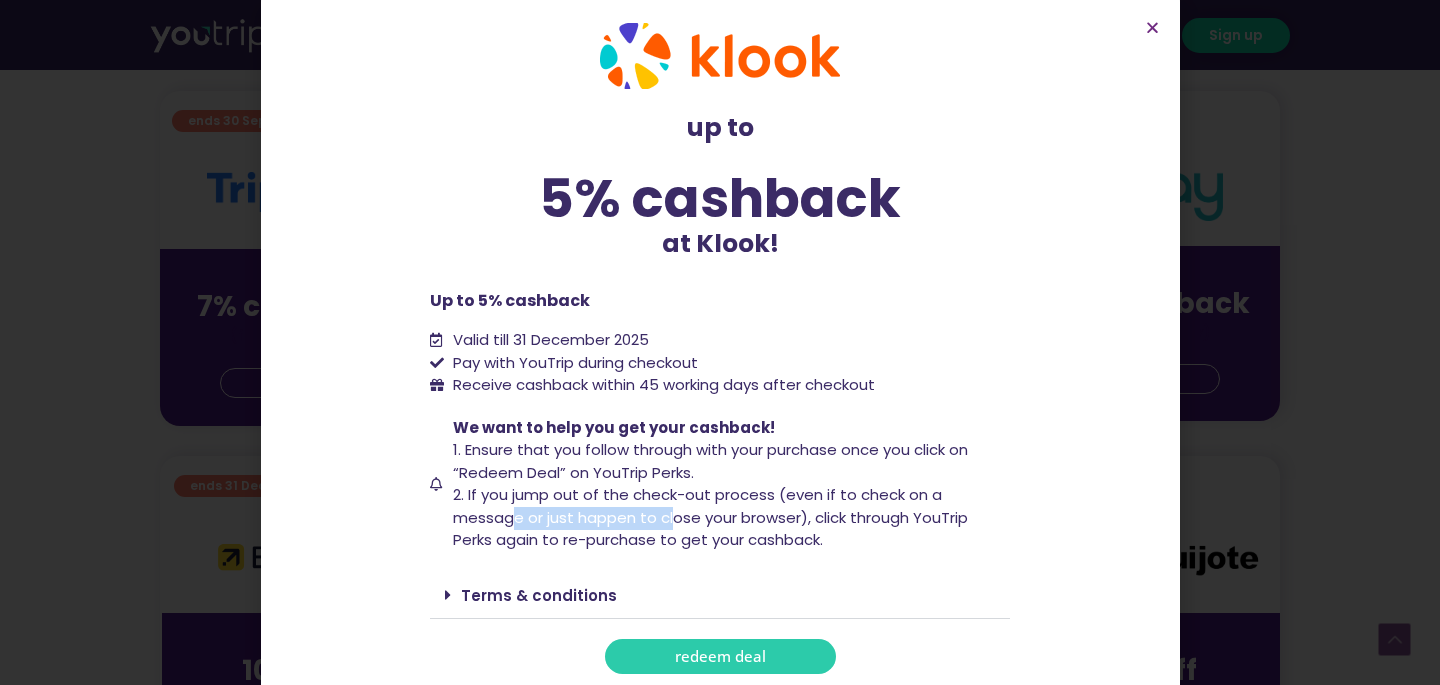 scroll, scrollTop: 0, scrollLeft: 0, axis: both 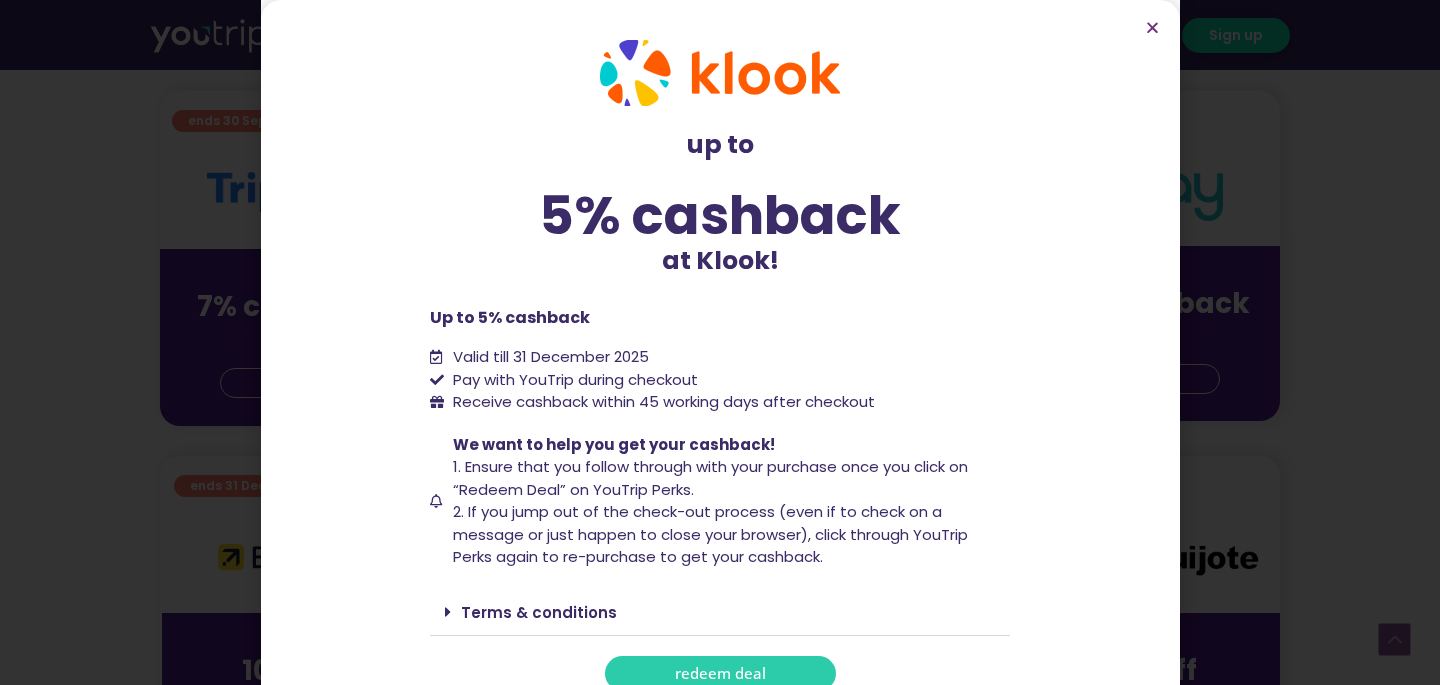 click on "up to 5% cashback at Klook!
up to 5% cashback at Klook!
Up to 5% cashback
Valid till 31 December 2025
Pay with YouTrip during checkout
Receive cashback within 45 working days after checkout
We want to help you get your cashback! 1. Ensure that you follow through with your purchase once you click on “Redeem Deal” on YouTrip Perks. 2. If you jump out of the check-out process (even if to check on a message or just happen to close your browser), click through YouTrip Perks again to re-purchase to get your cashback." at bounding box center [720, 342] 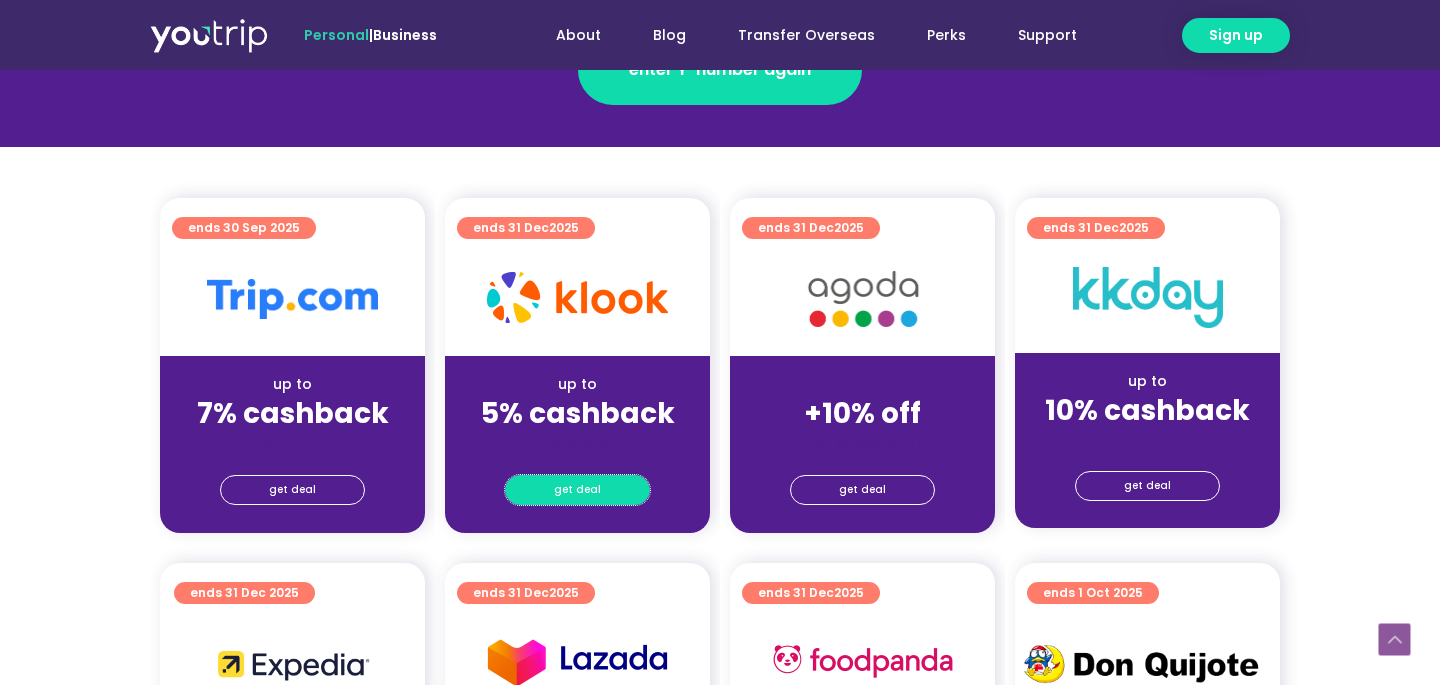 scroll, scrollTop: 400, scrollLeft: 0, axis: vertical 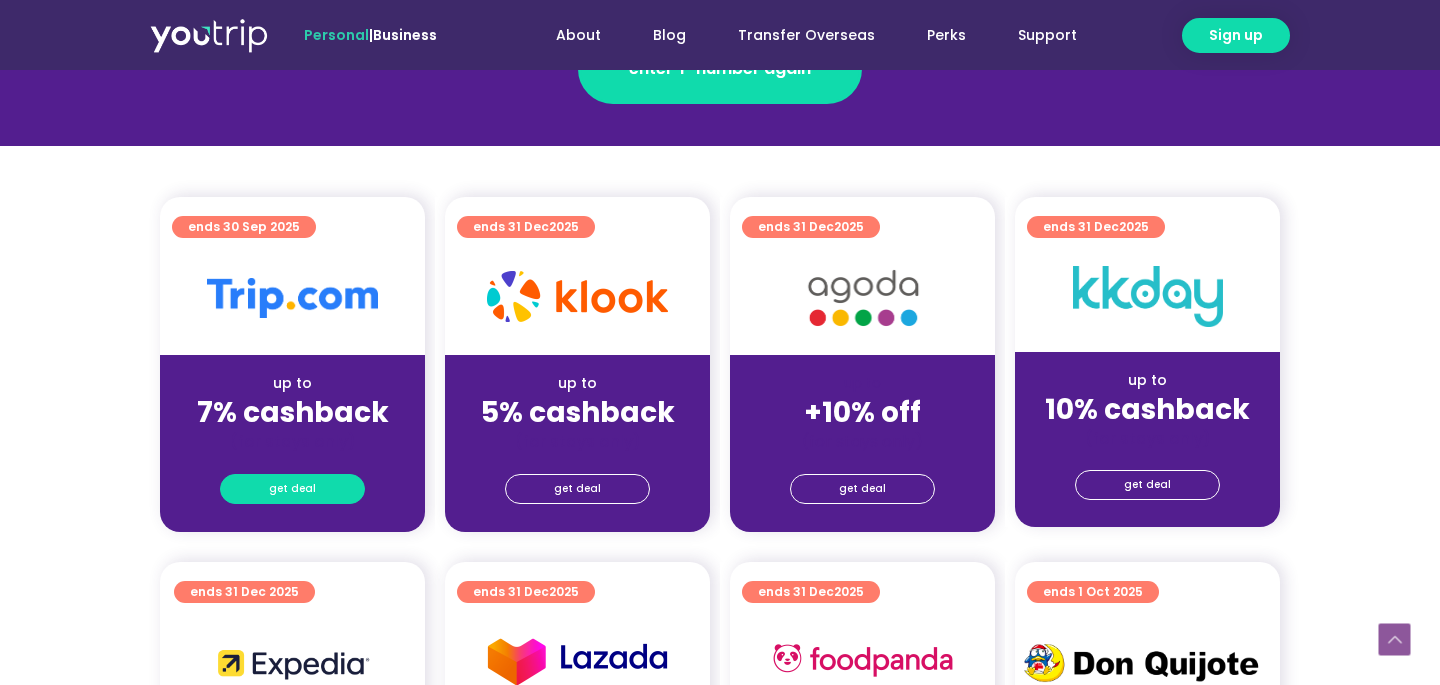 click on "get deal" at bounding box center [292, 489] 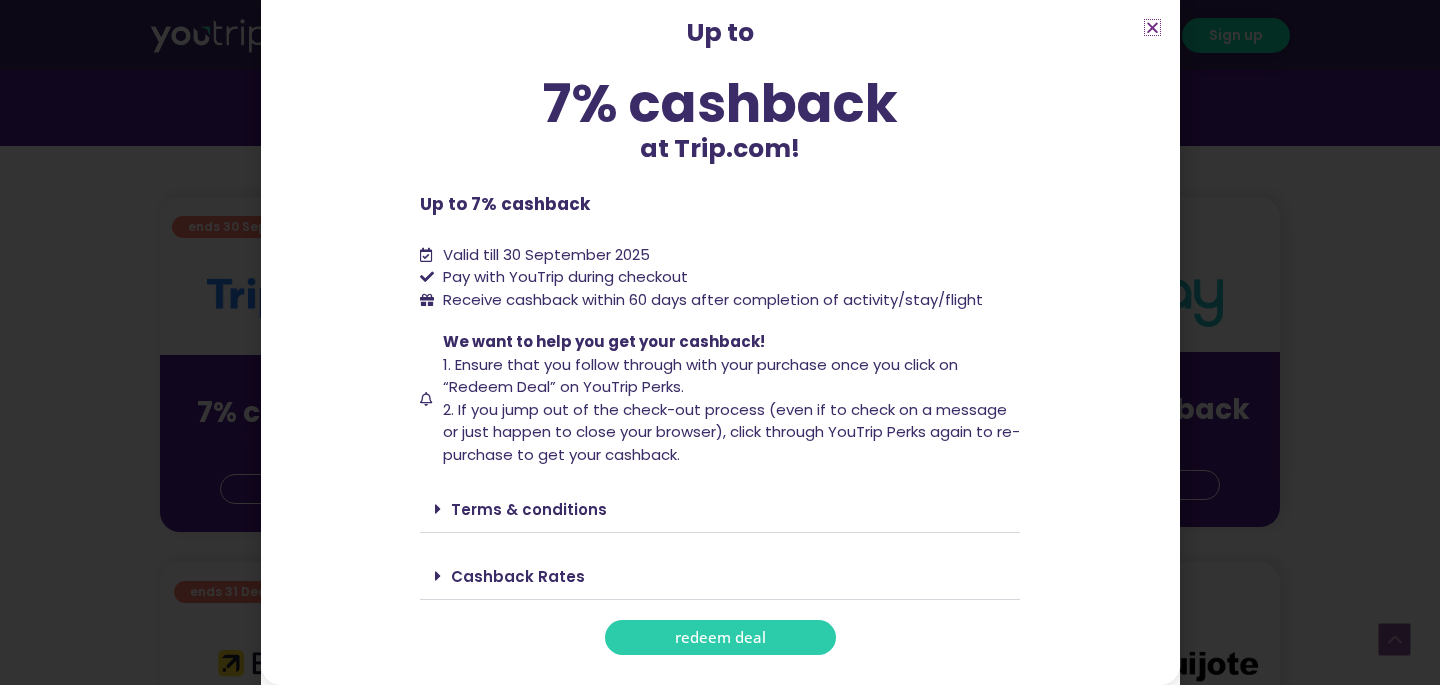 scroll, scrollTop: 91, scrollLeft: 0, axis: vertical 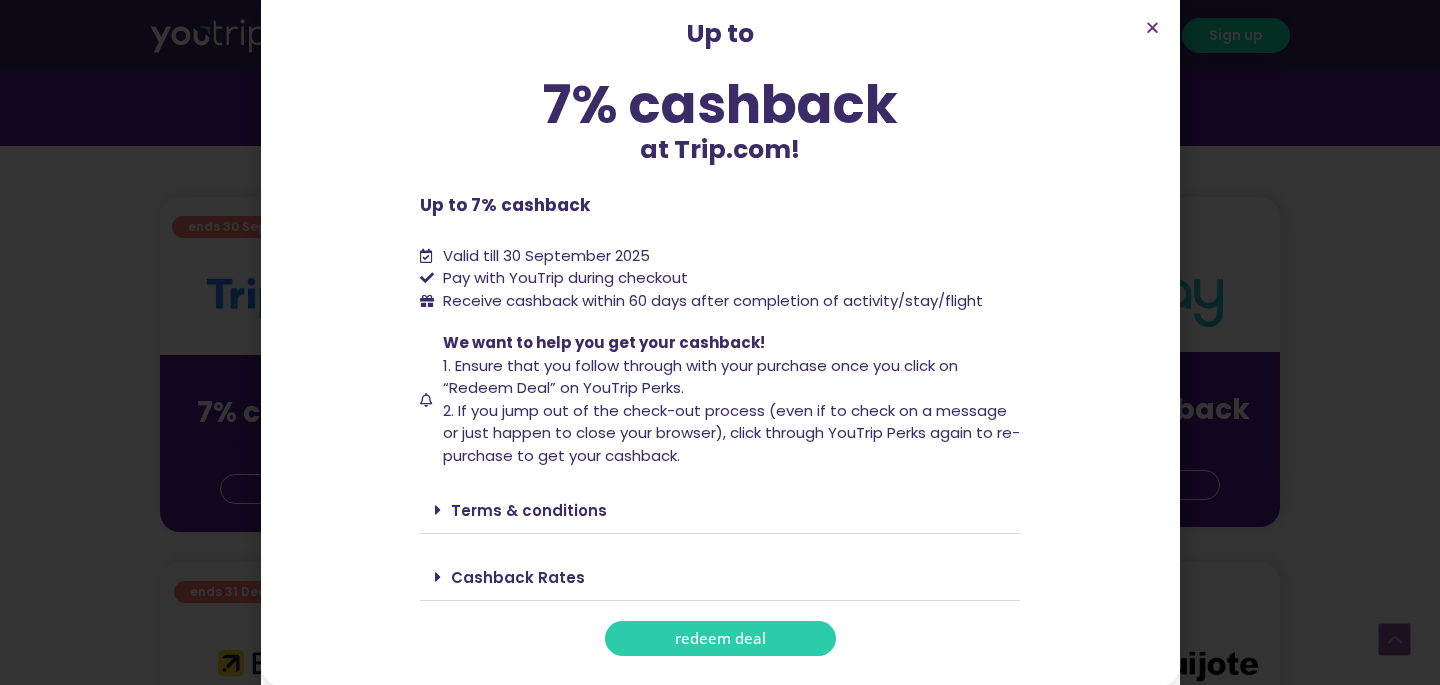 click on "Terms & conditions" at bounding box center [720, 510] 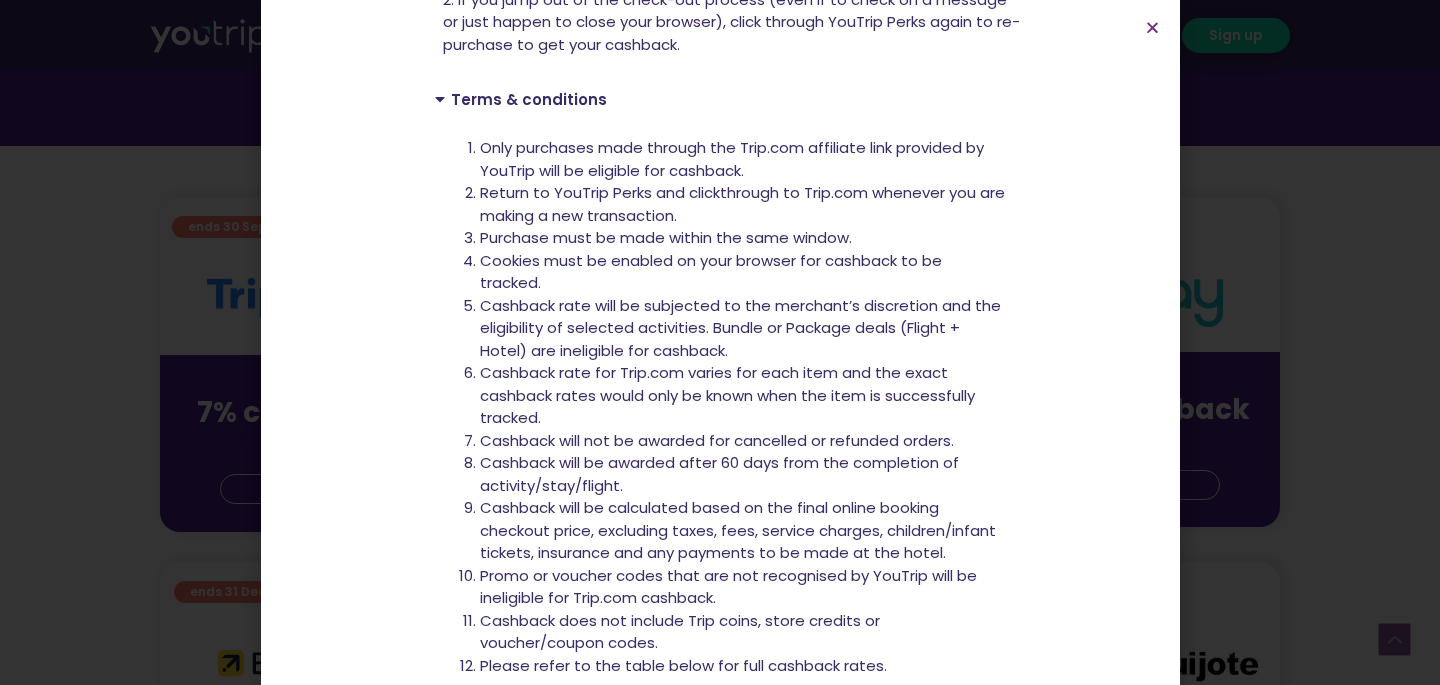 scroll, scrollTop: 505, scrollLeft: 0, axis: vertical 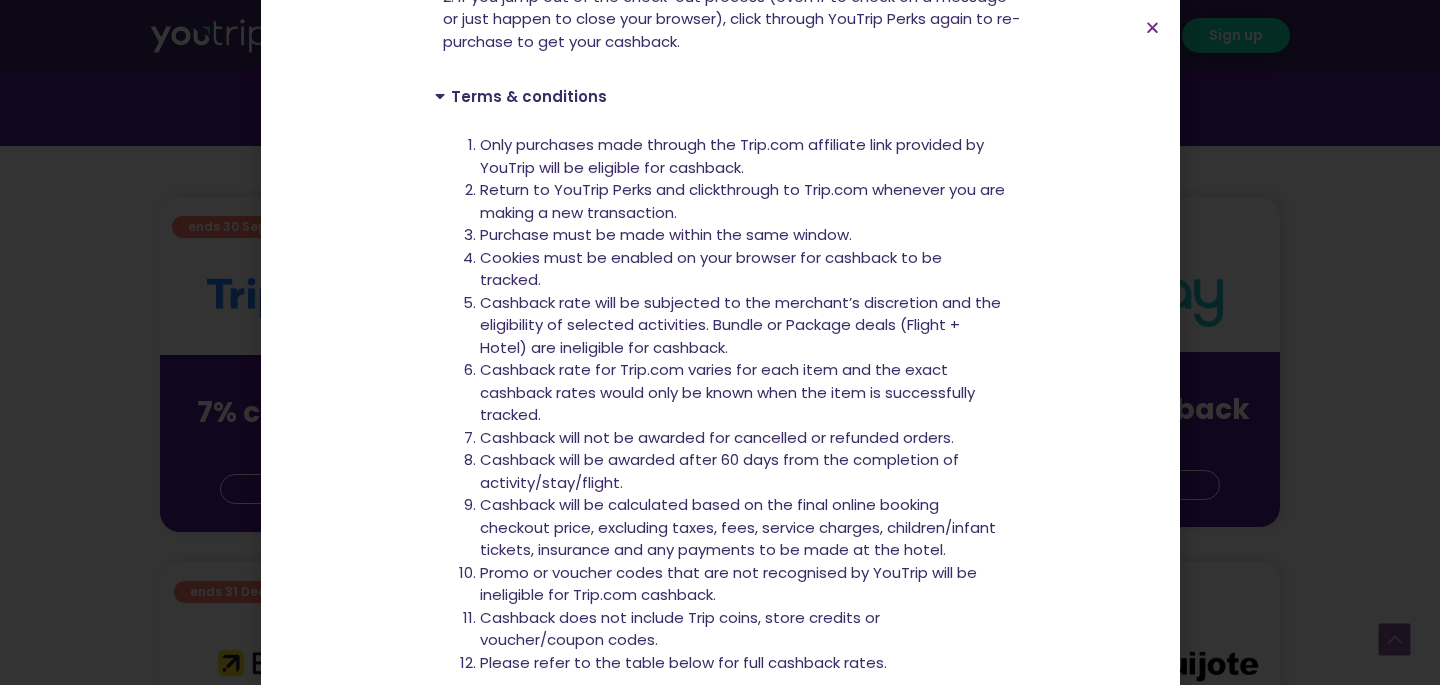 click on "Terms & conditions" at bounding box center (529, 96) 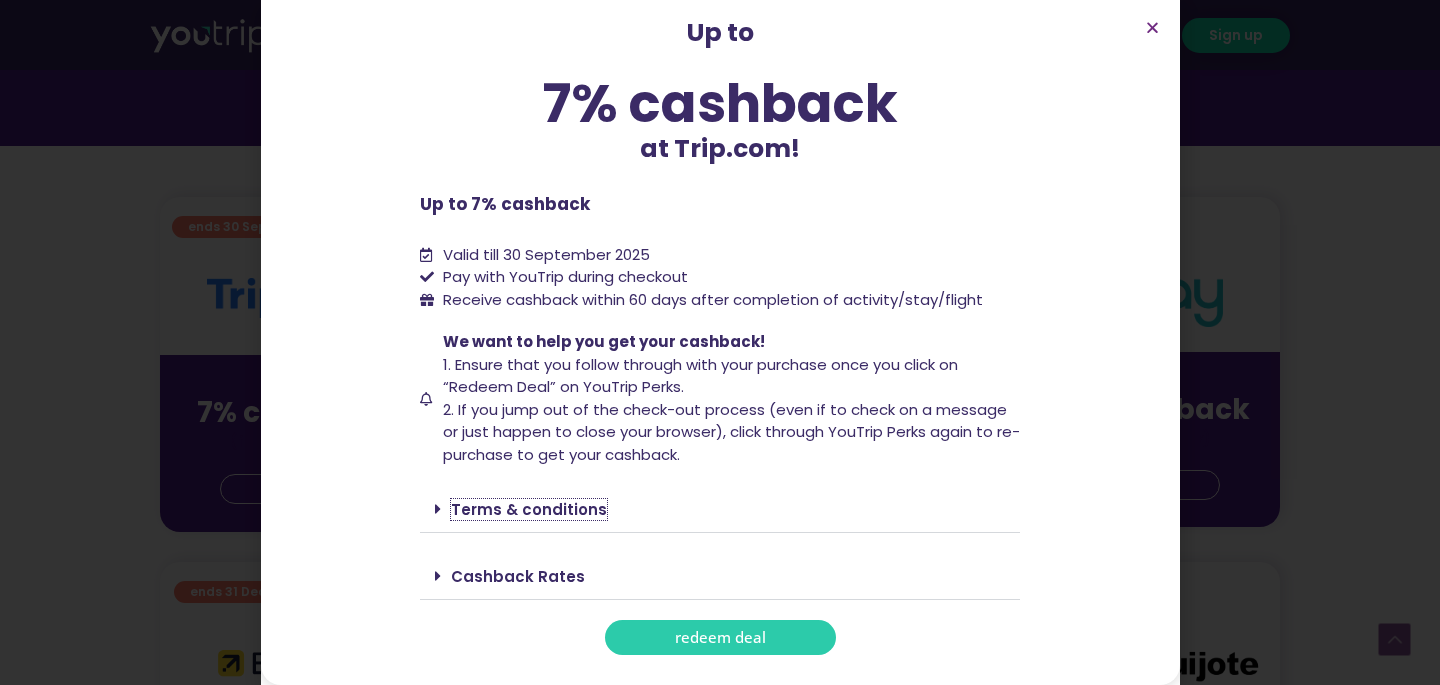 scroll, scrollTop: 91, scrollLeft: 0, axis: vertical 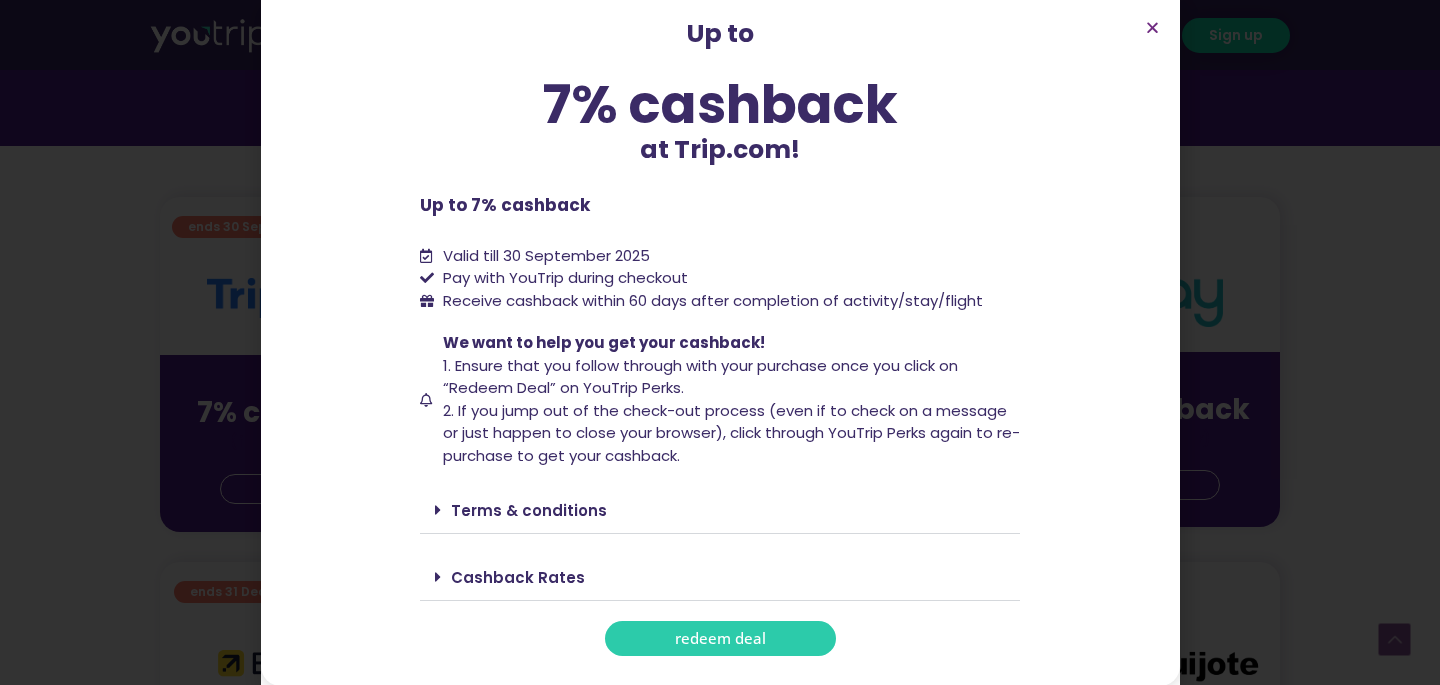 click on "Cashback Rates" at bounding box center (720, 577) 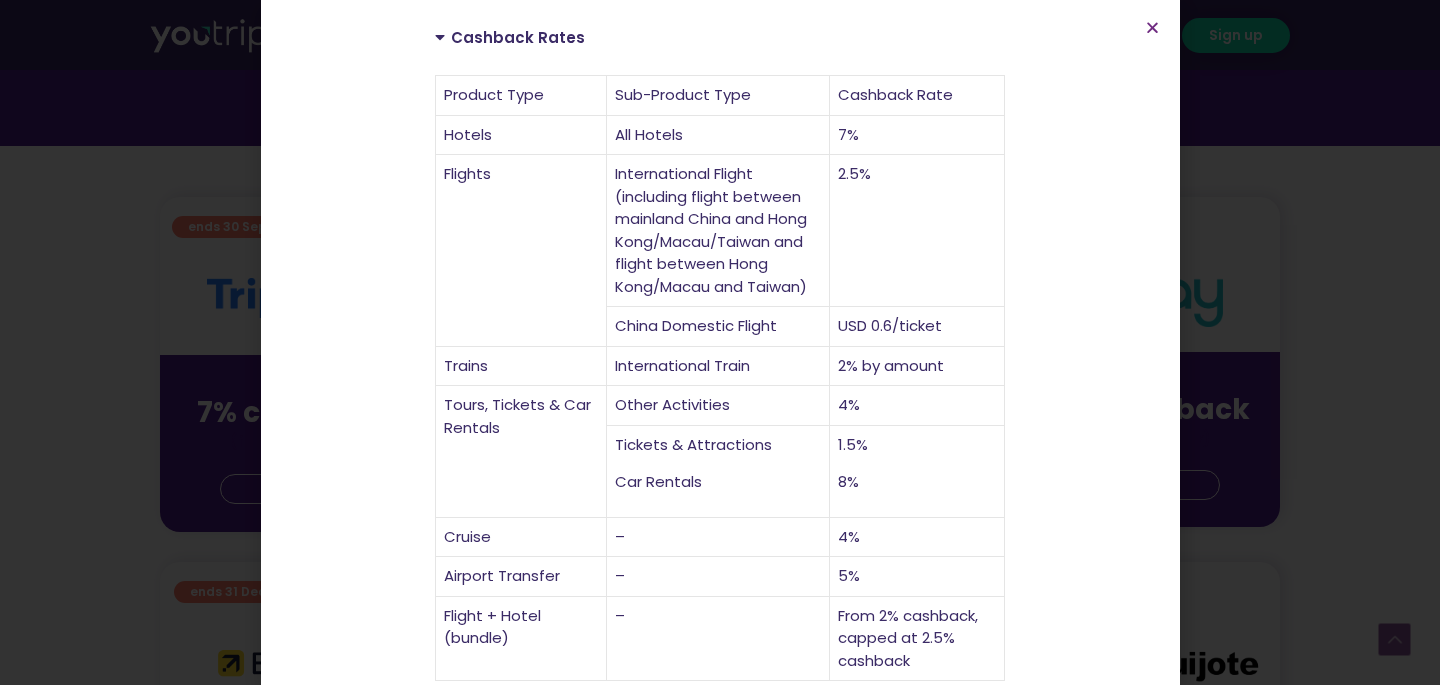 scroll, scrollTop: 0, scrollLeft: 0, axis: both 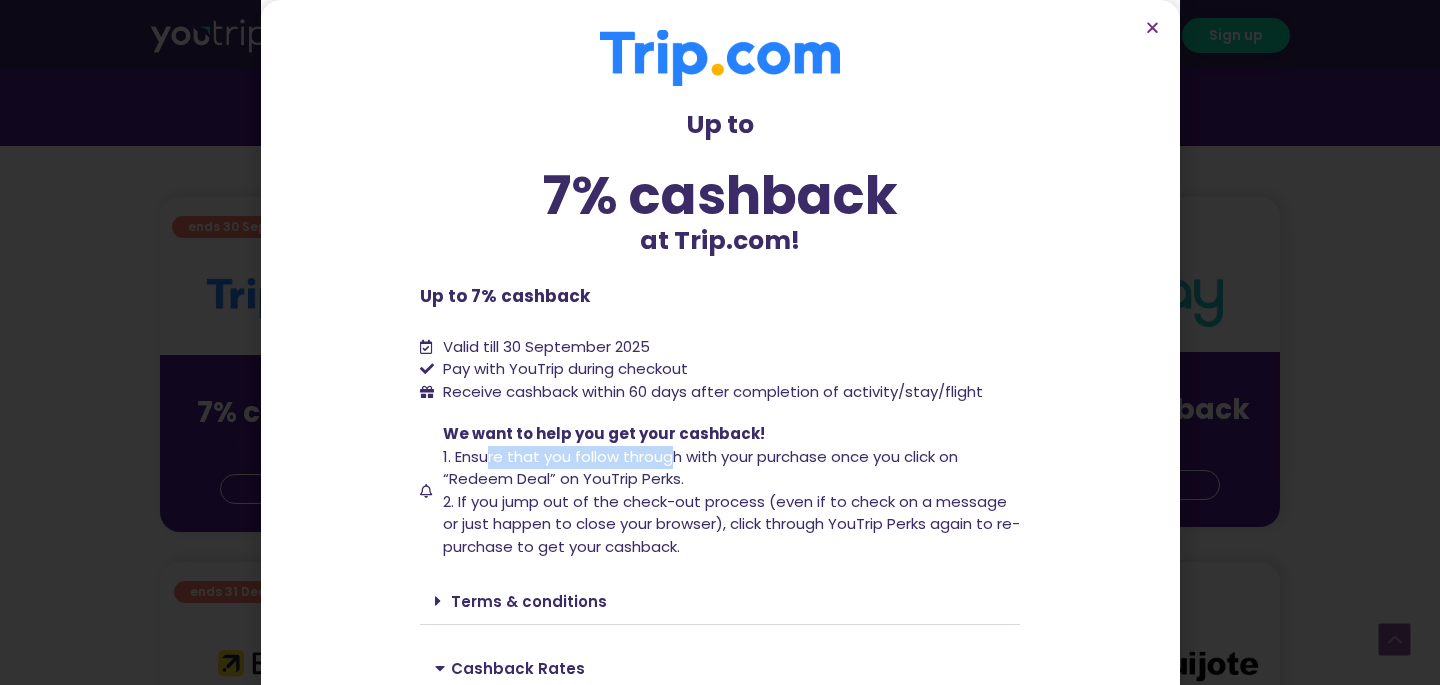 drag, startPoint x: 489, startPoint y: 460, endPoint x: 669, endPoint y: 464, distance: 180.04443 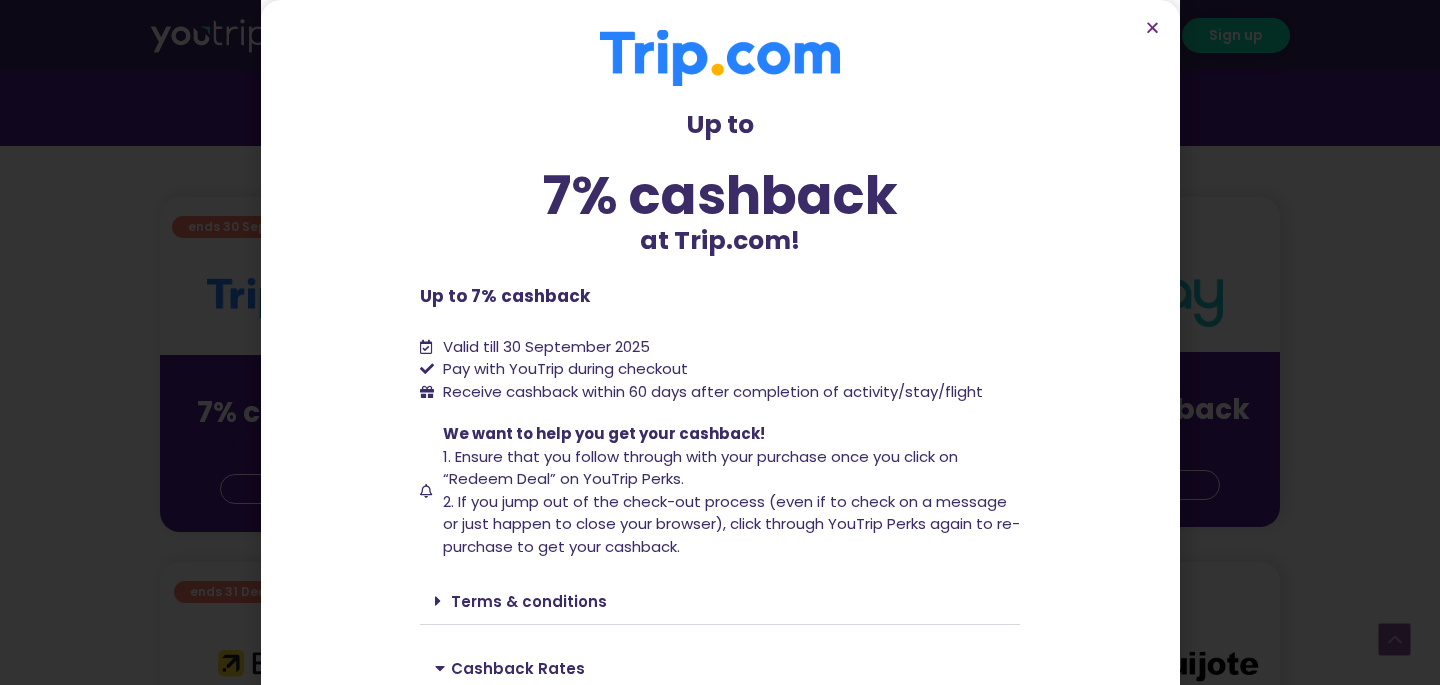 click on "1. Ensure that you follow through with your purchase once you click on “Redeem Deal” on YouTrip Perks." at bounding box center (700, 468) 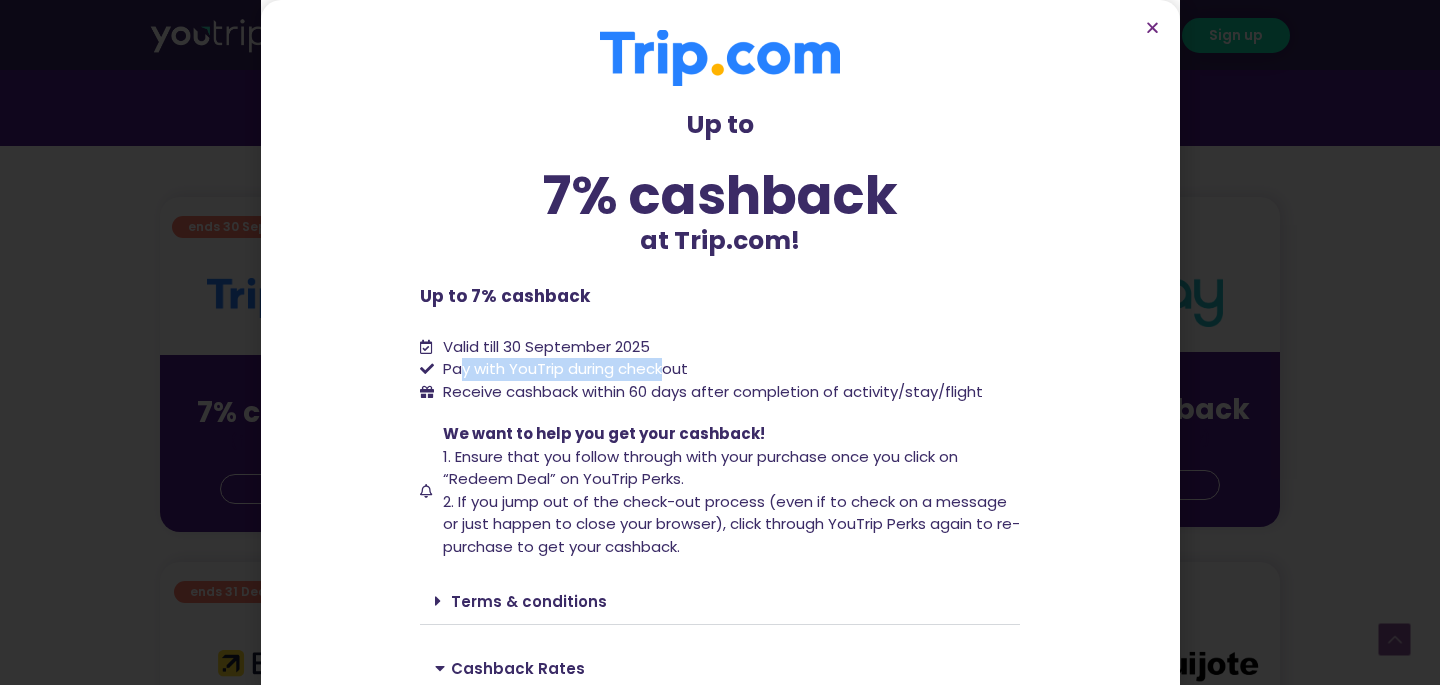 drag, startPoint x: 457, startPoint y: 372, endPoint x: 666, endPoint y: 368, distance: 209.03827 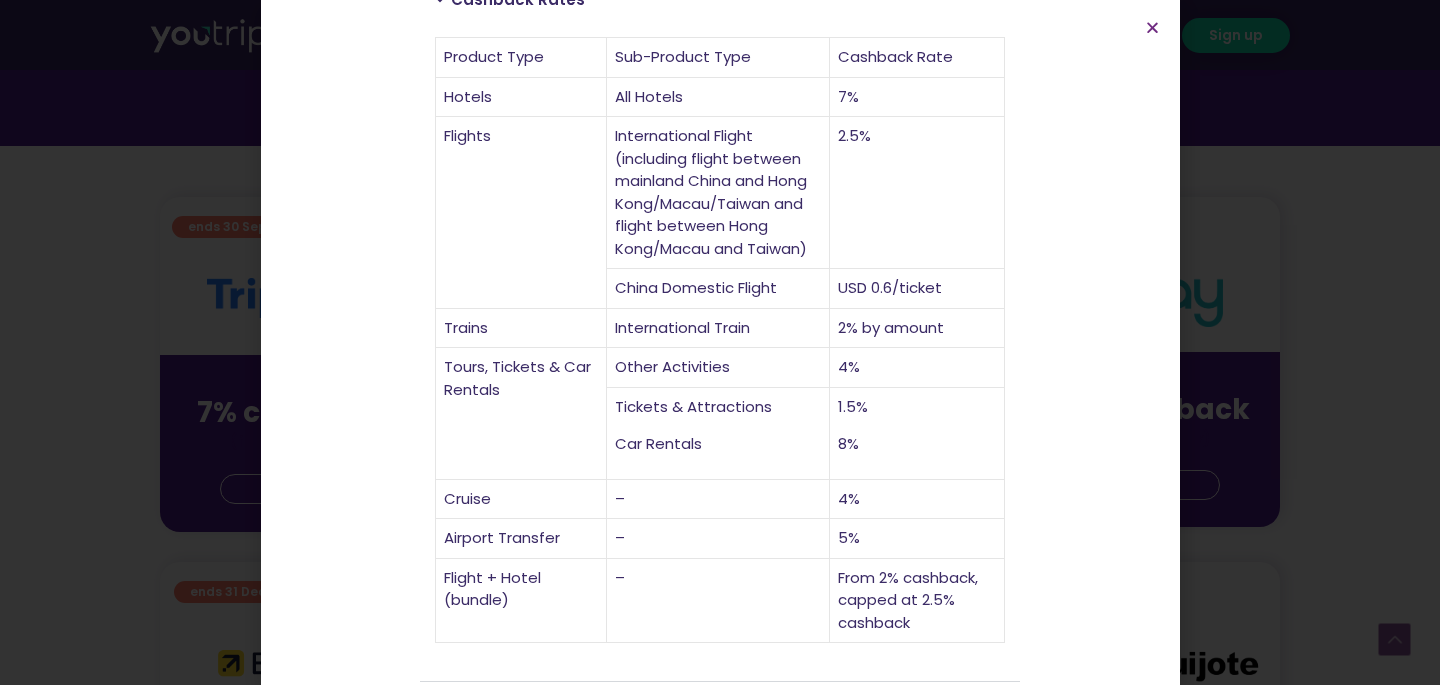 scroll, scrollTop: 751, scrollLeft: 0, axis: vertical 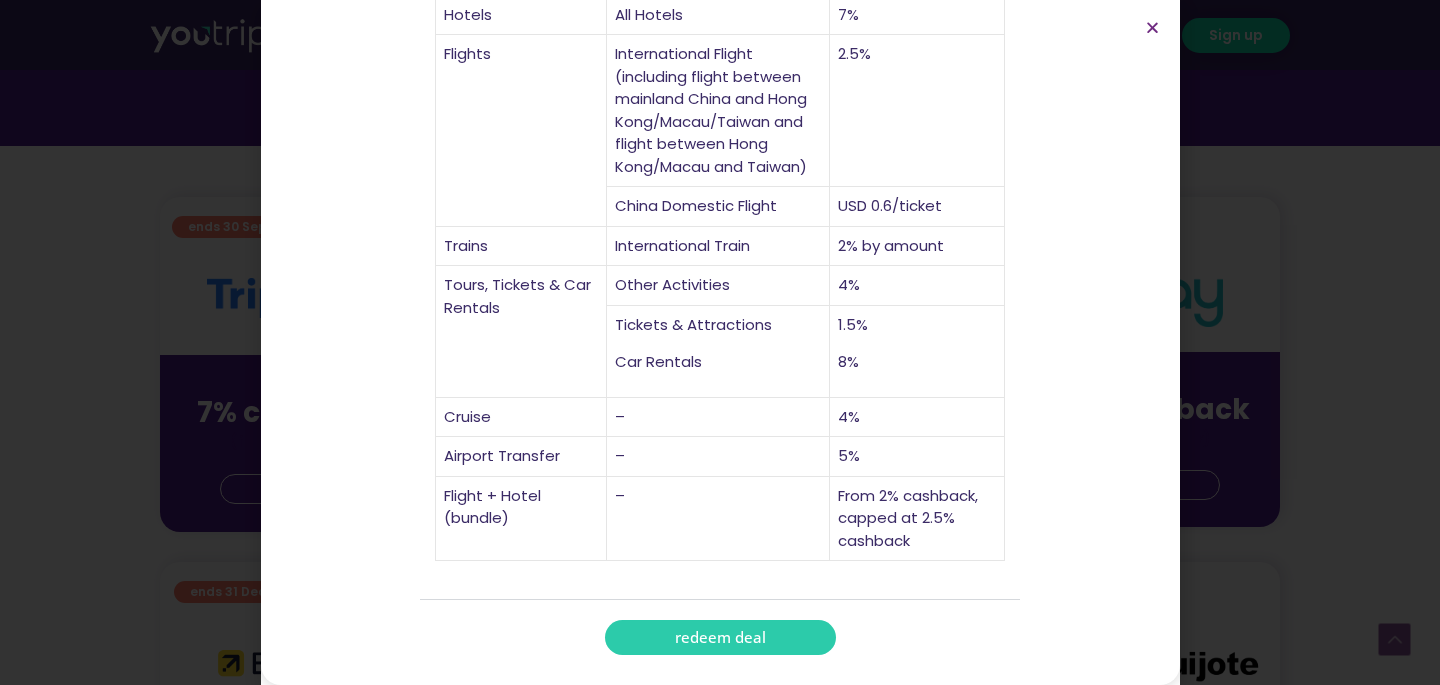 click on "redeem deal" at bounding box center (720, 637) 